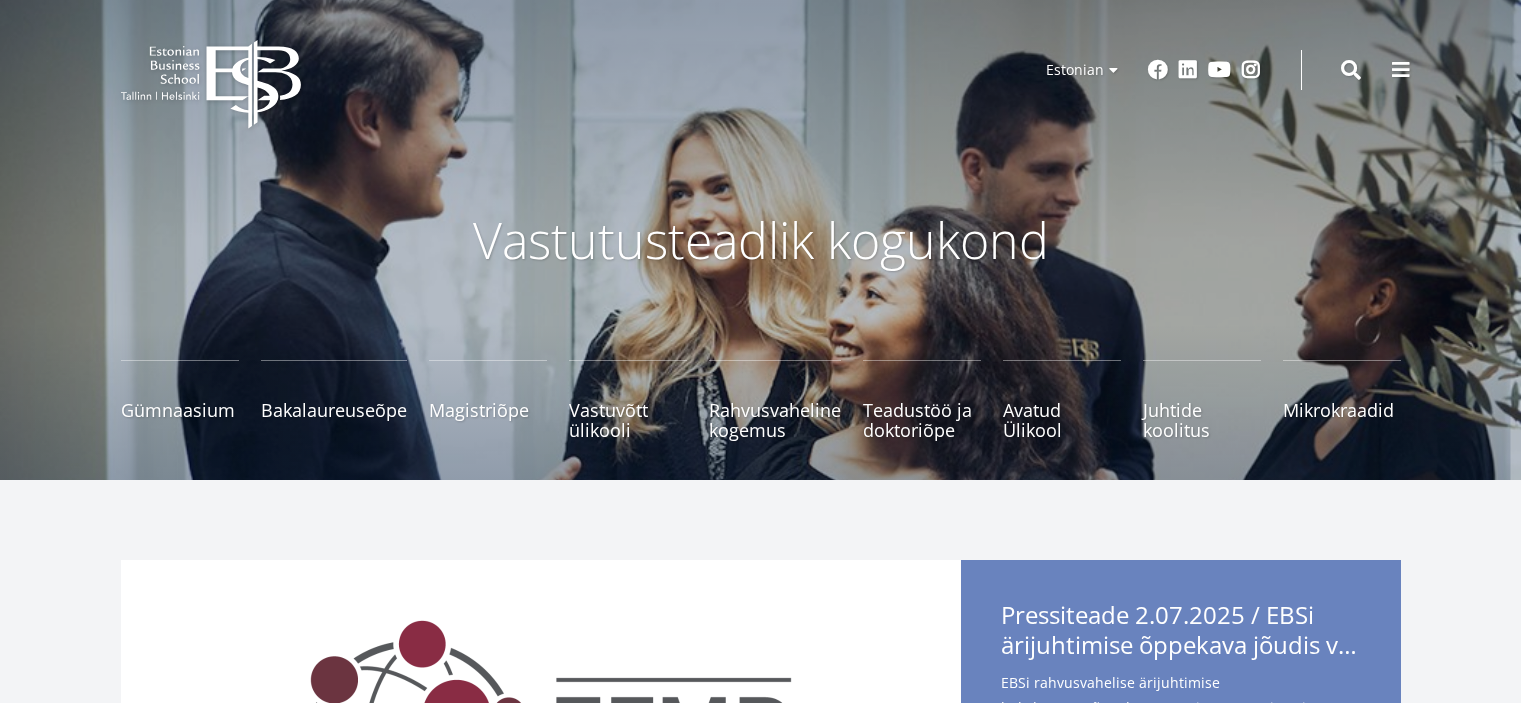 scroll, scrollTop: 0, scrollLeft: 0, axis: both 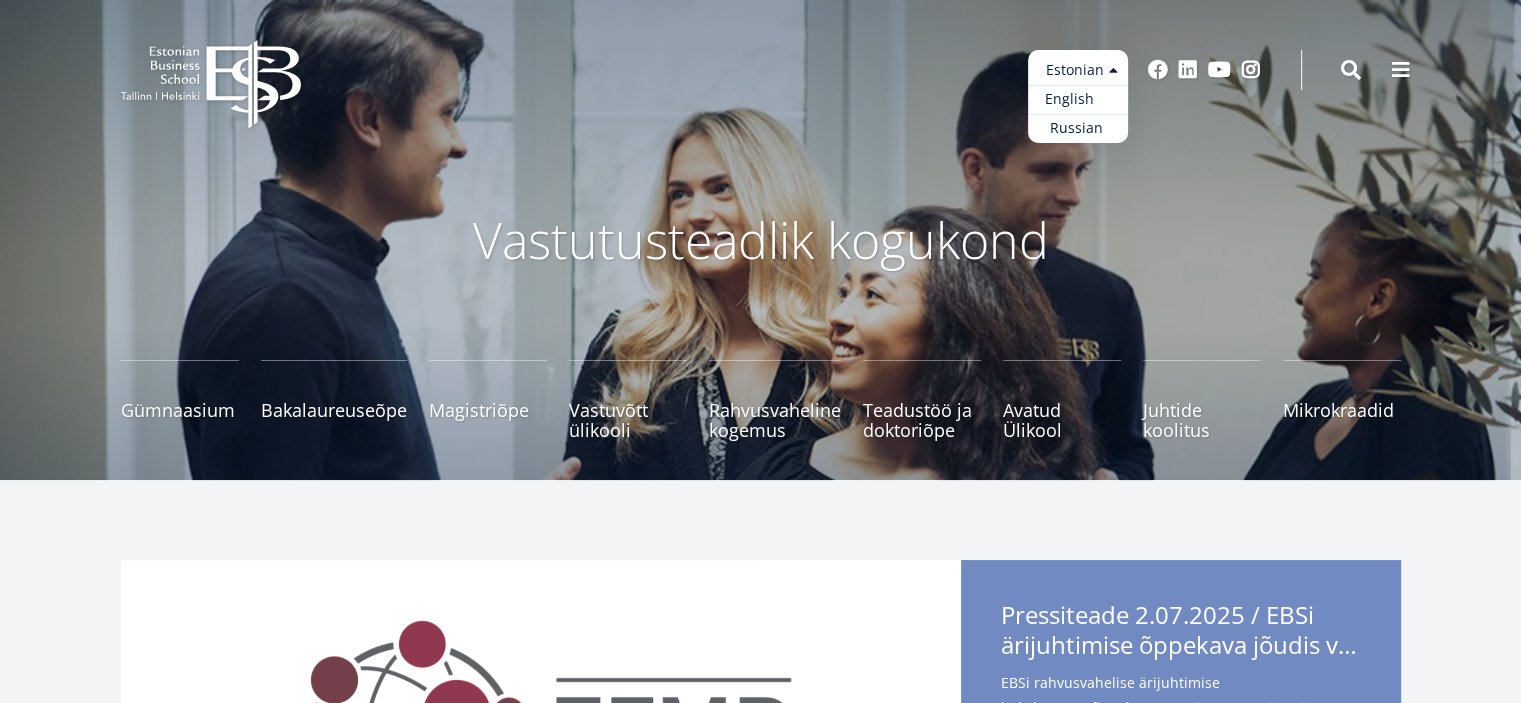 click on "English" at bounding box center (1078, 99) 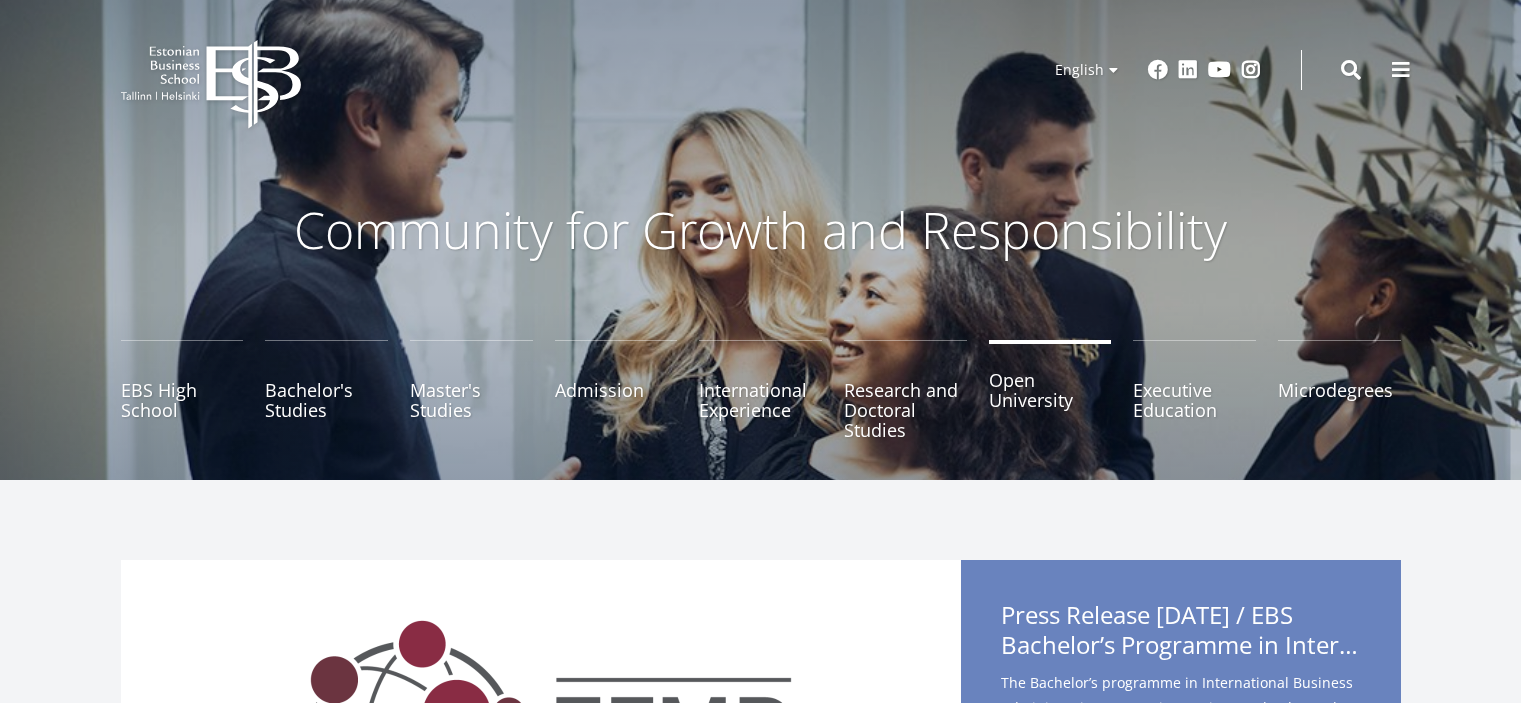 scroll, scrollTop: 0, scrollLeft: 0, axis: both 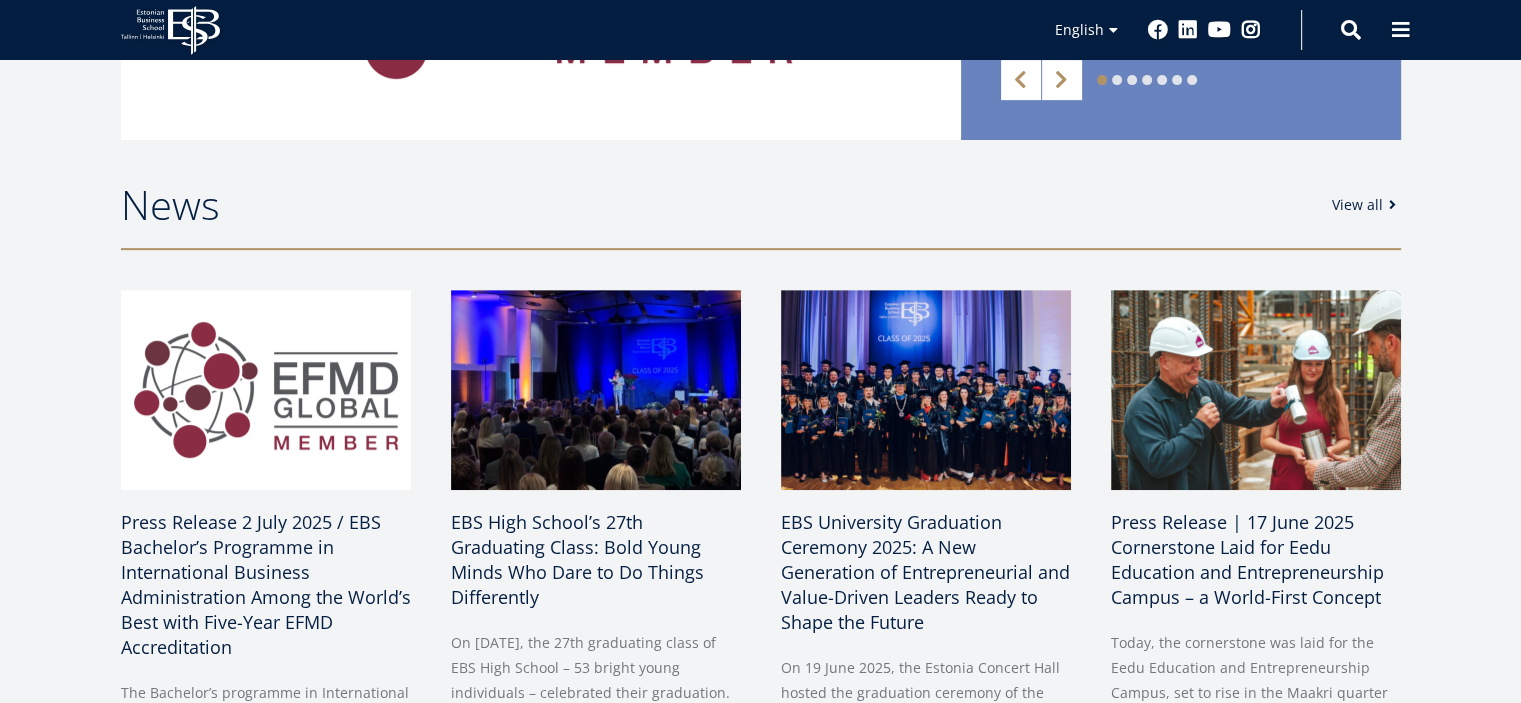 click on "View all" at bounding box center (1367, 205) 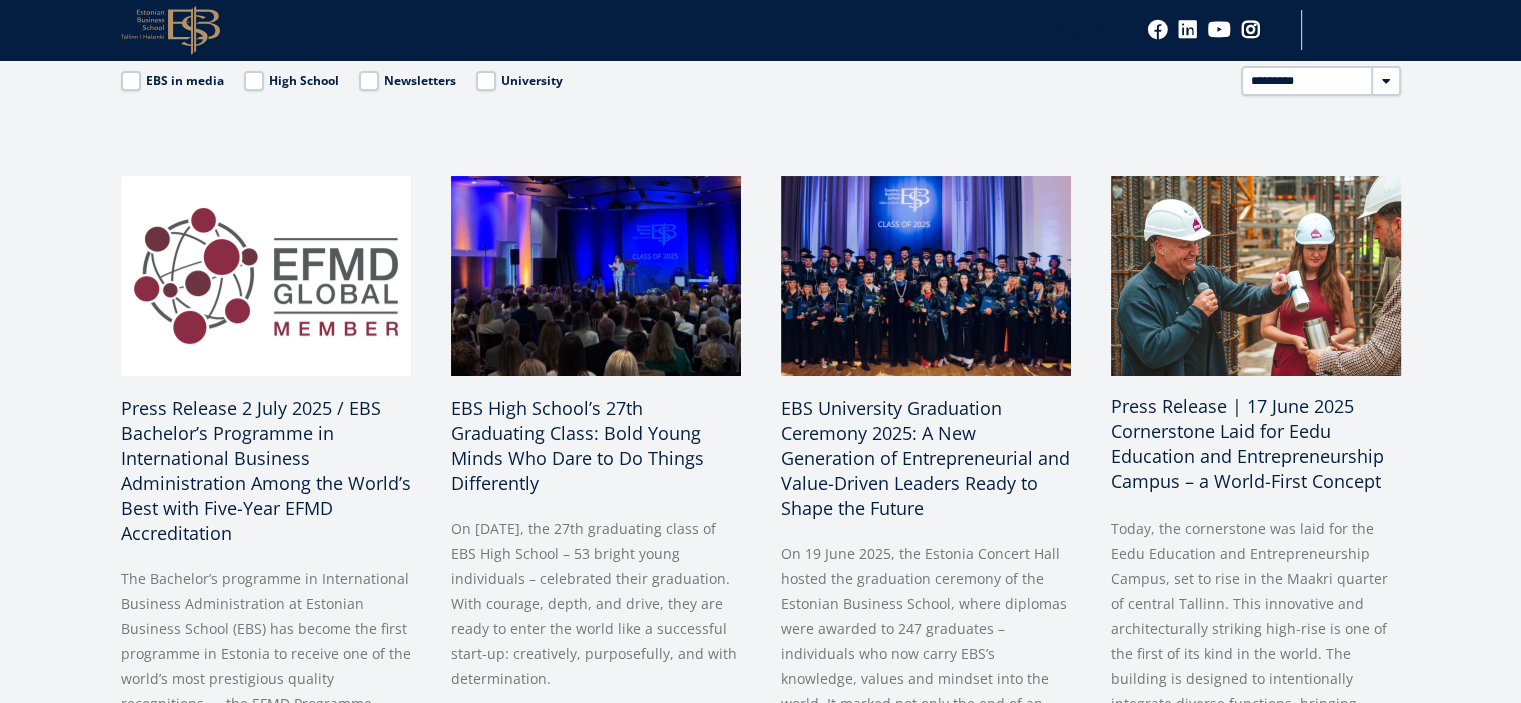 scroll, scrollTop: 300, scrollLeft: 0, axis: vertical 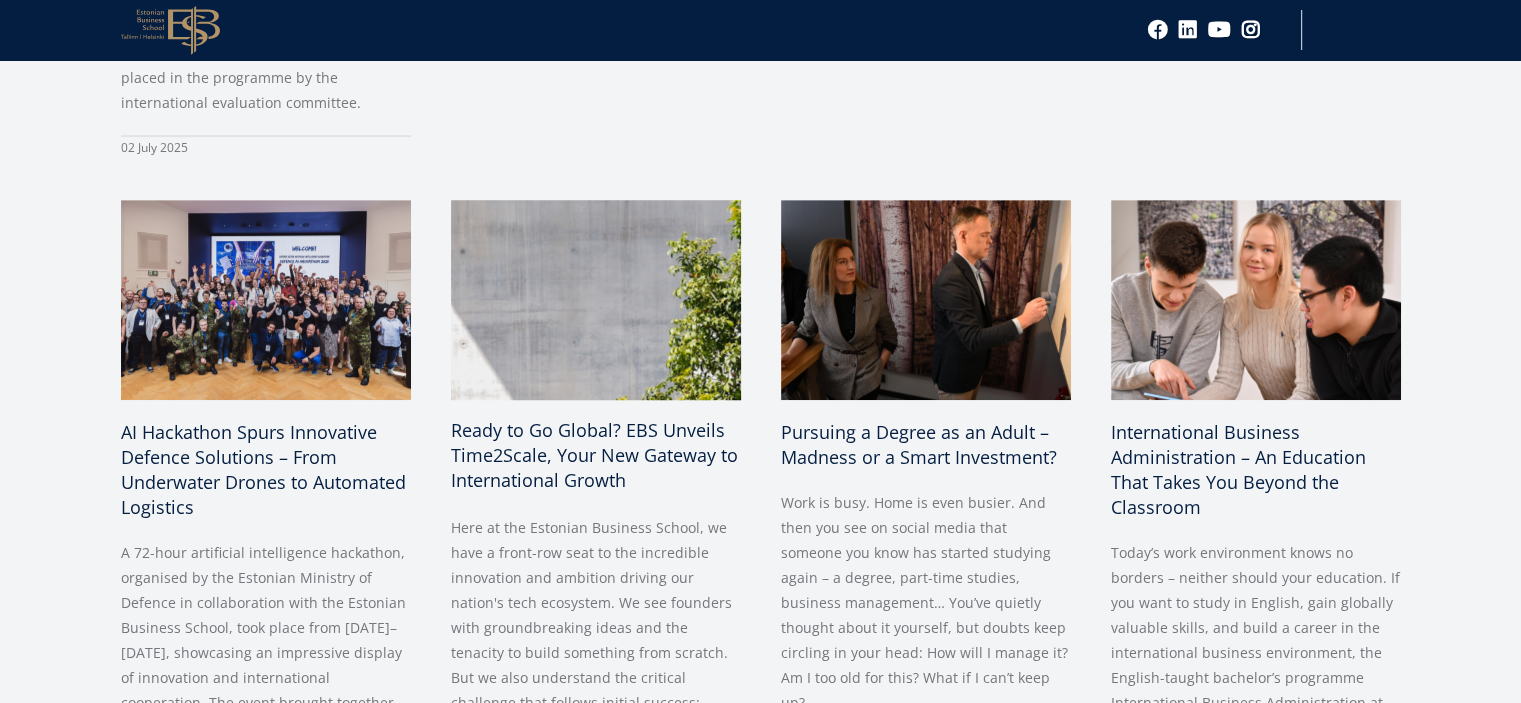 click on "Ready to Go Global? EBS Unveils Time2Scale, Your New Gateway to International Growth" at bounding box center [594, 455] 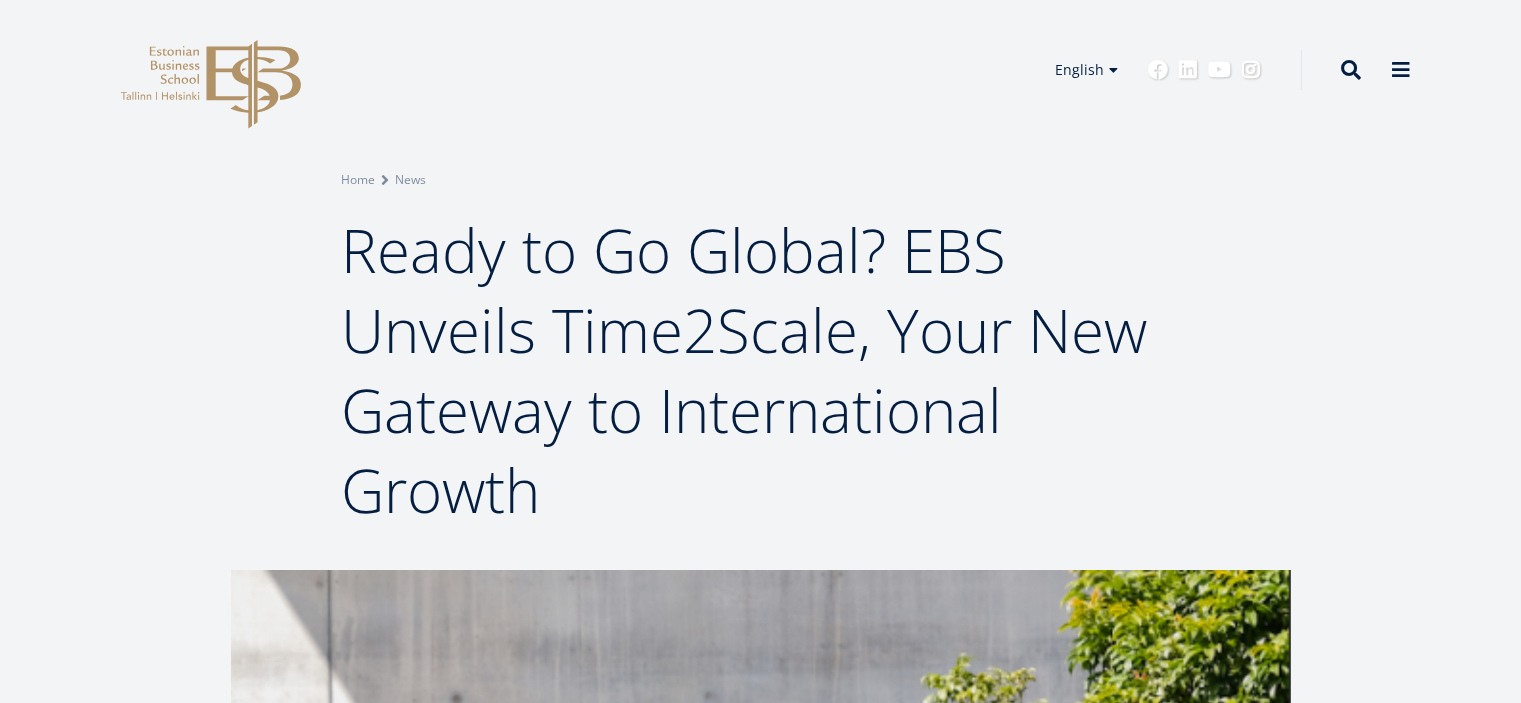 scroll, scrollTop: 0, scrollLeft: 0, axis: both 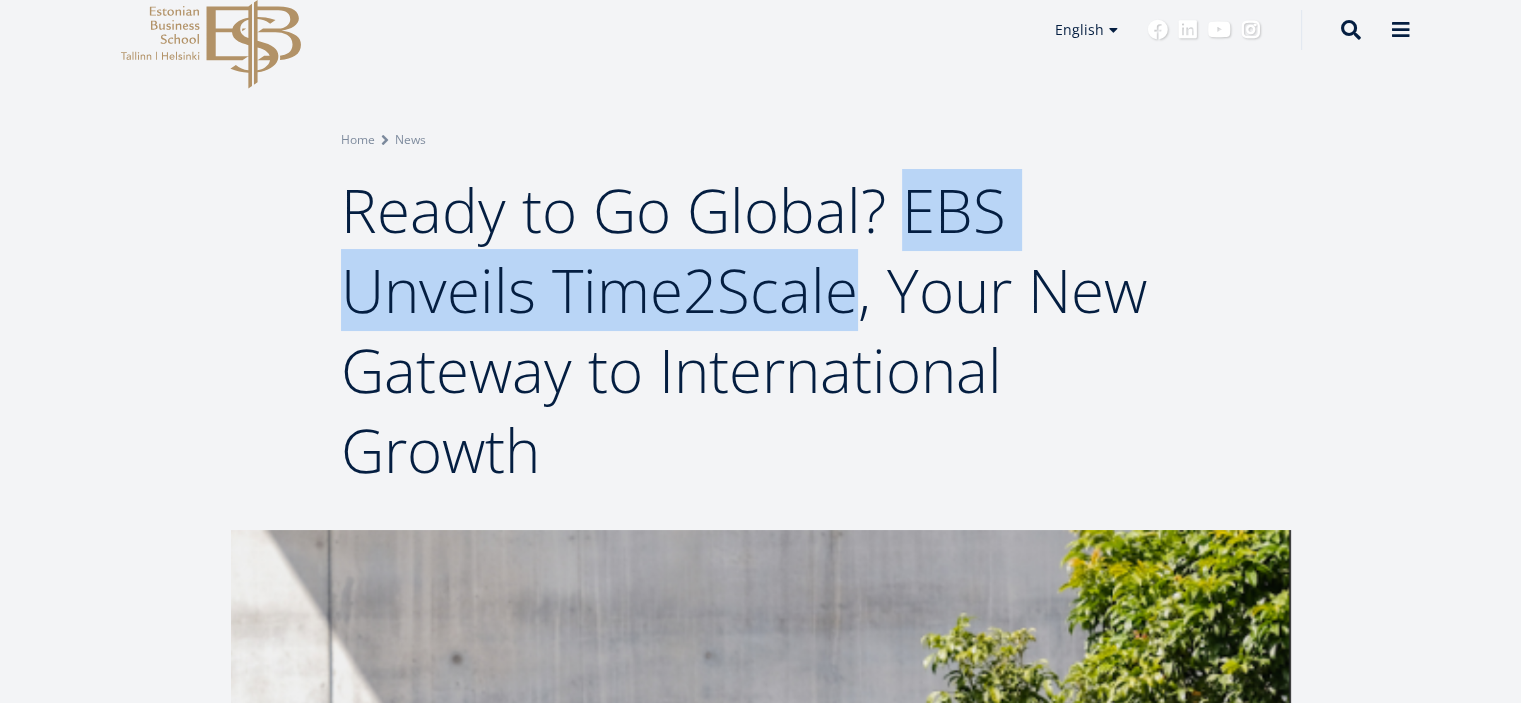 drag, startPoint x: 902, startPoint y: 216, endPoint x: 855, endPoint y: 290, distance: 87.66413 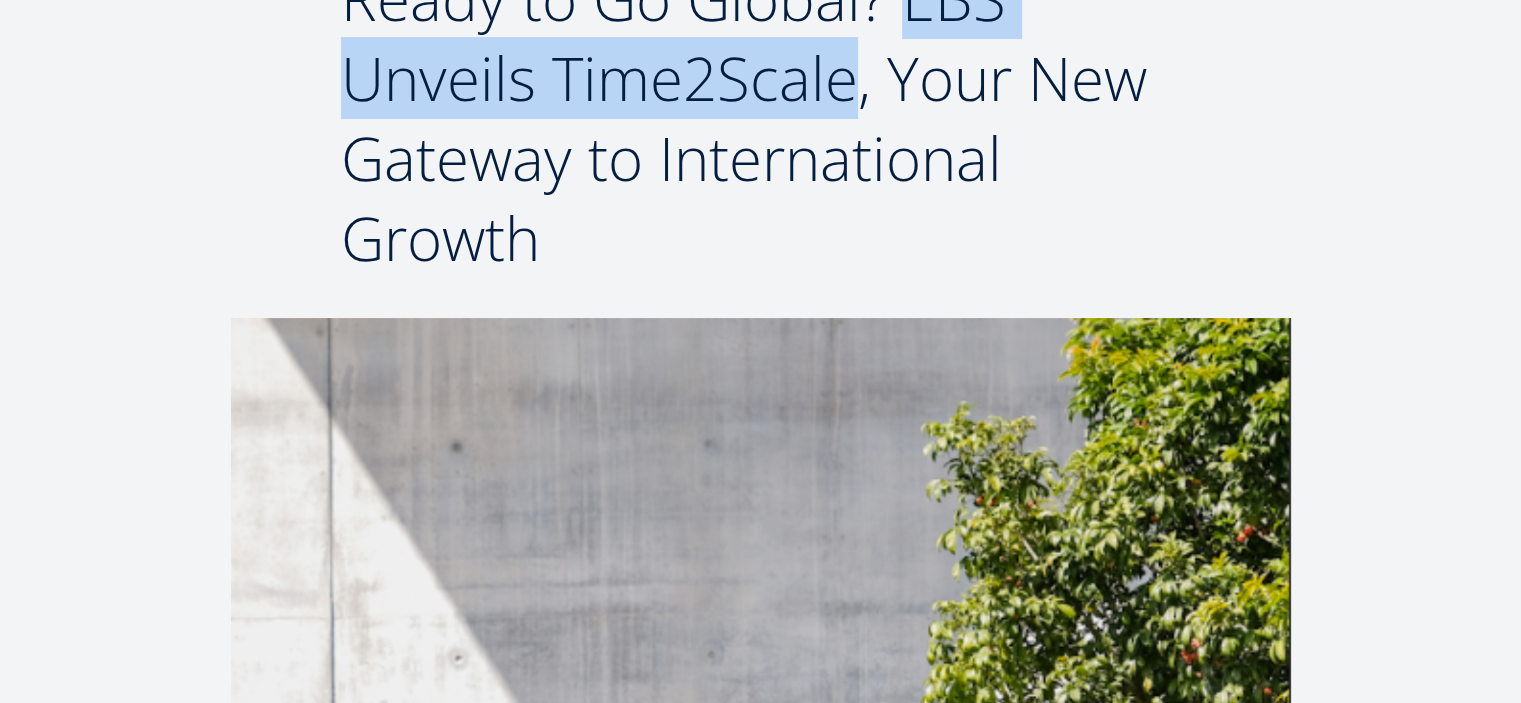 scroll, scrollTop: 440, scrollLeft: 0, axis: vertical 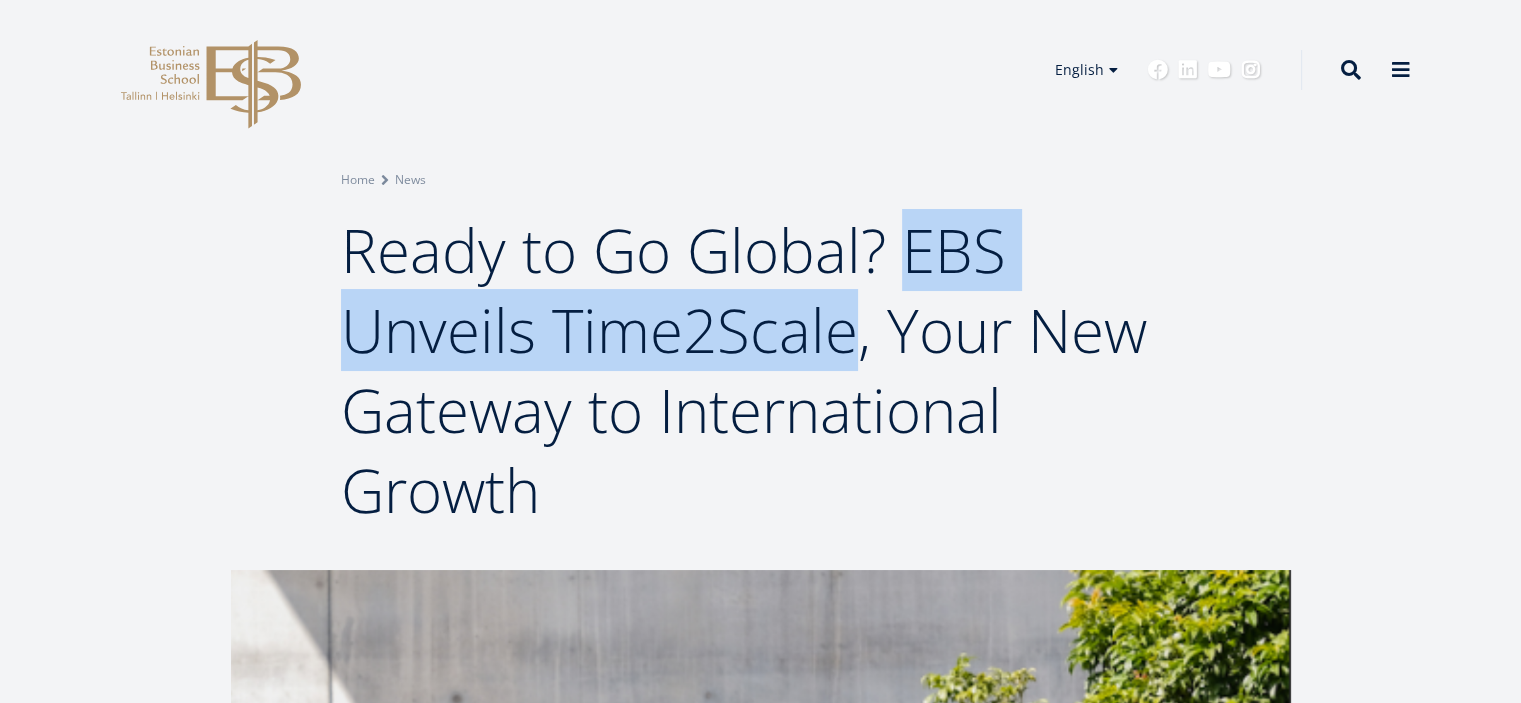 click on "EBS Logo
Created with Sketch." at bounding box center [211, 84] 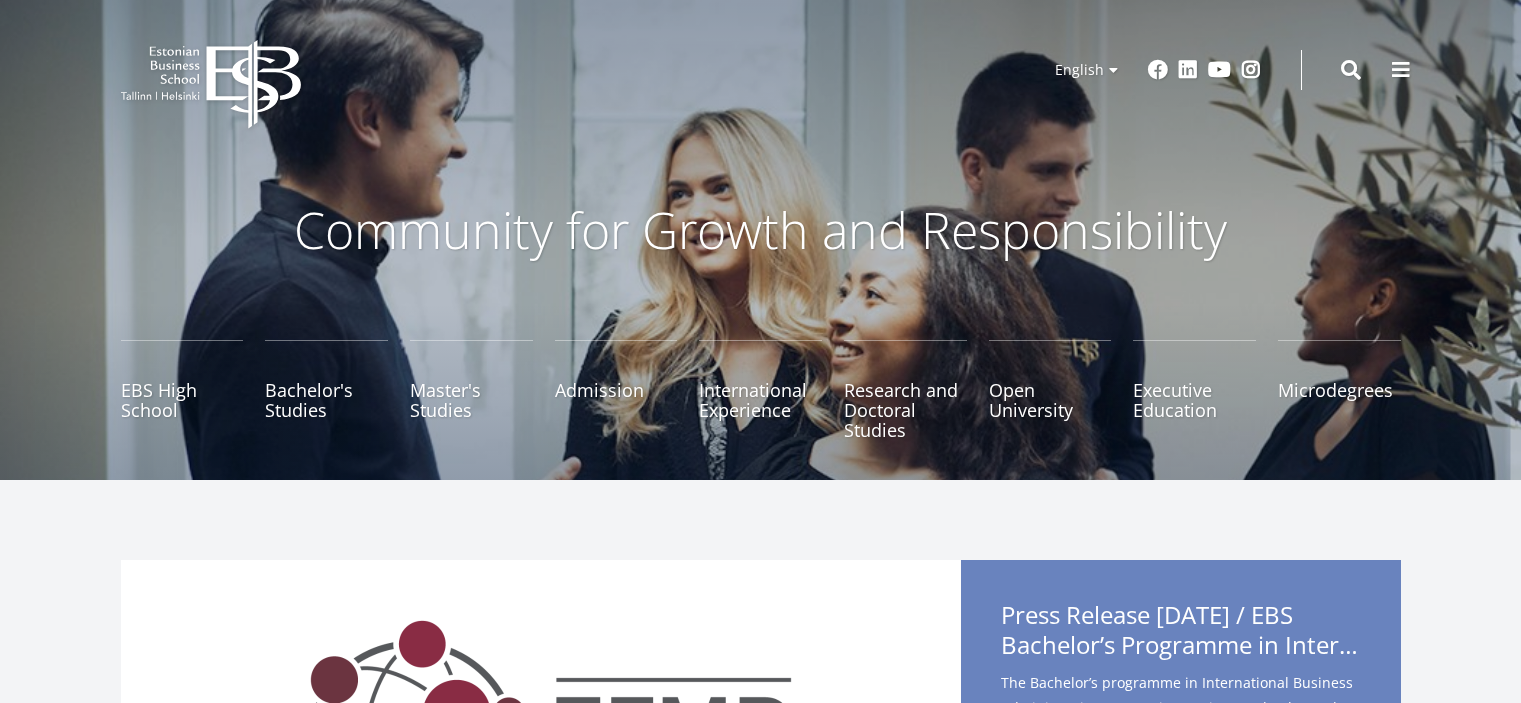 scroll, scrollTop: 0, scrollLeft: 0, axis: both 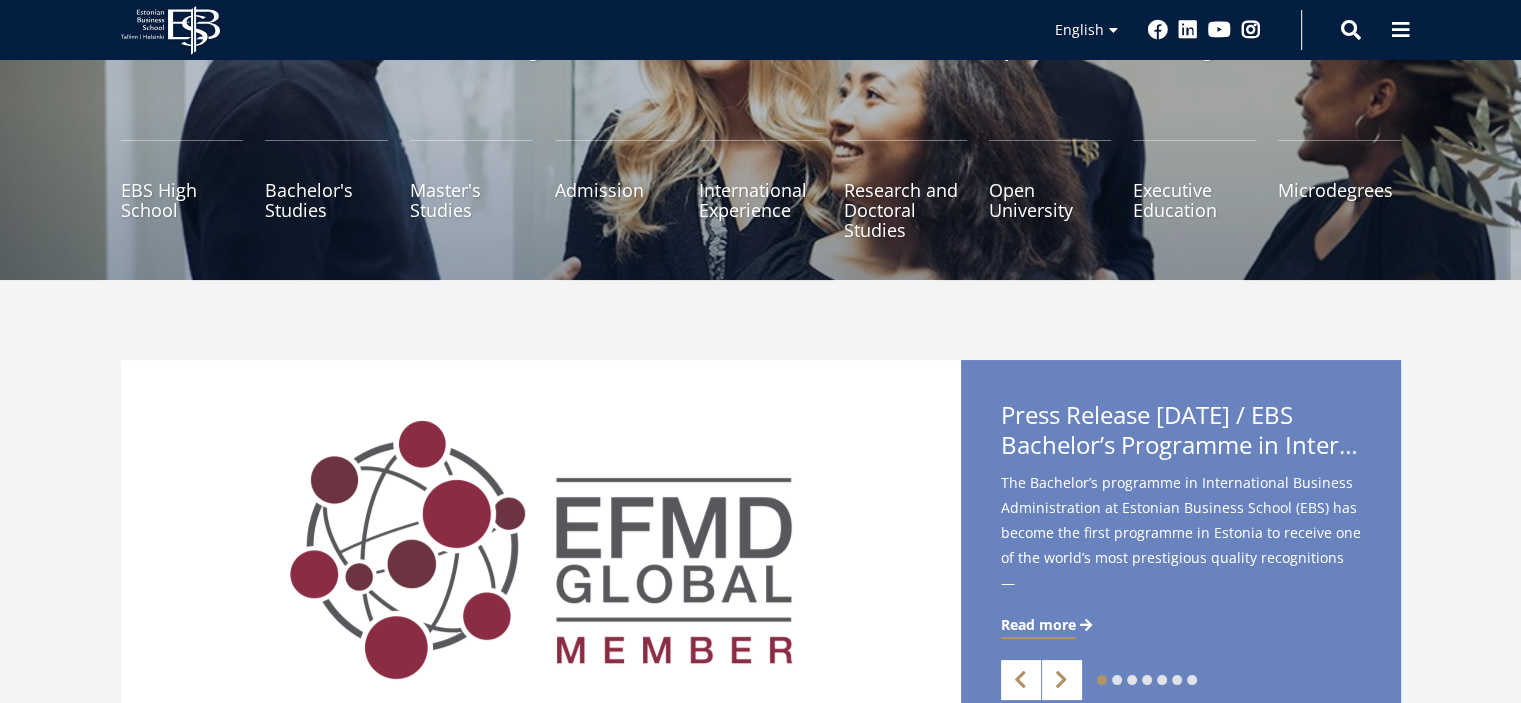 click on "2" at bounding box center (1102, 680) 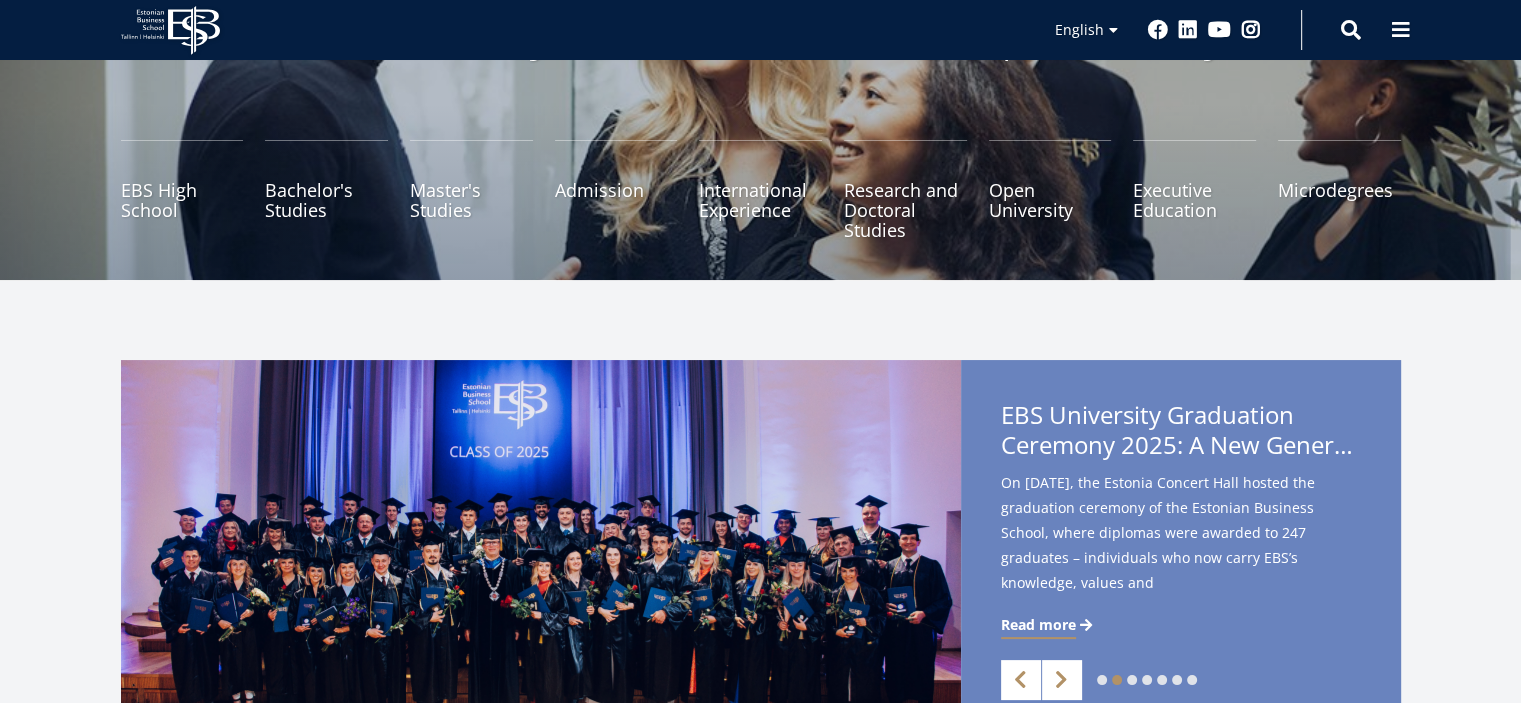 click on "3" at bounding box center [1102, 680] 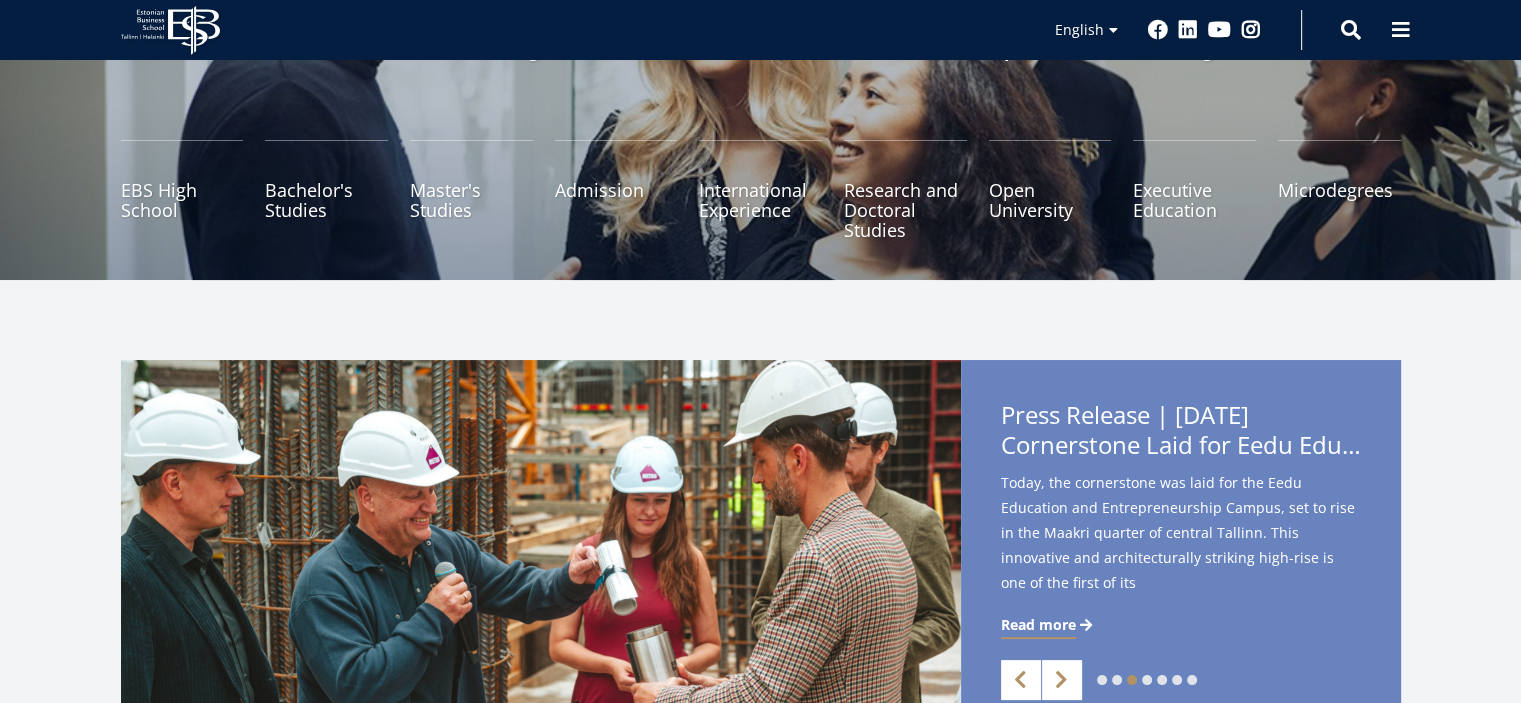 click on "4" at bounding box center [1102, 680] 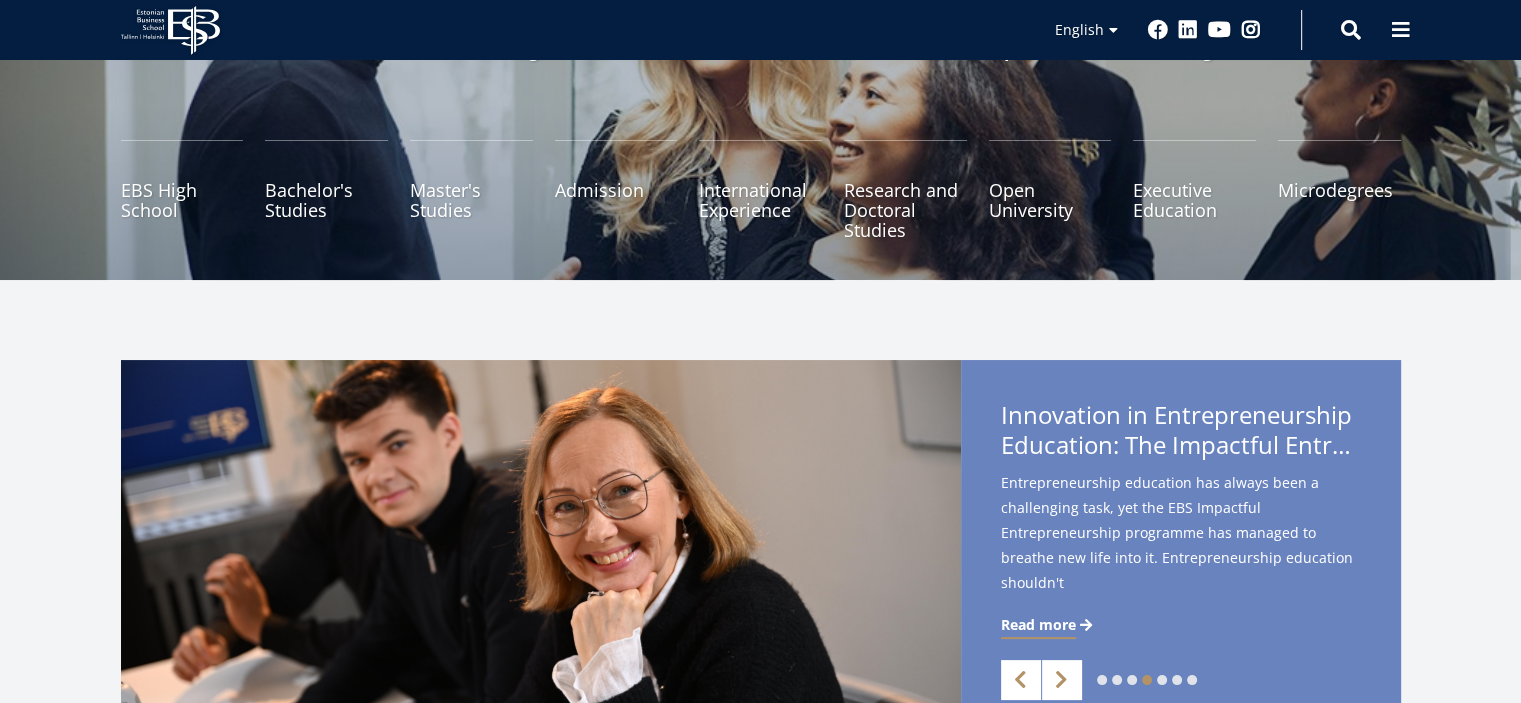 click on "5" at bounding box center (1102, 680) 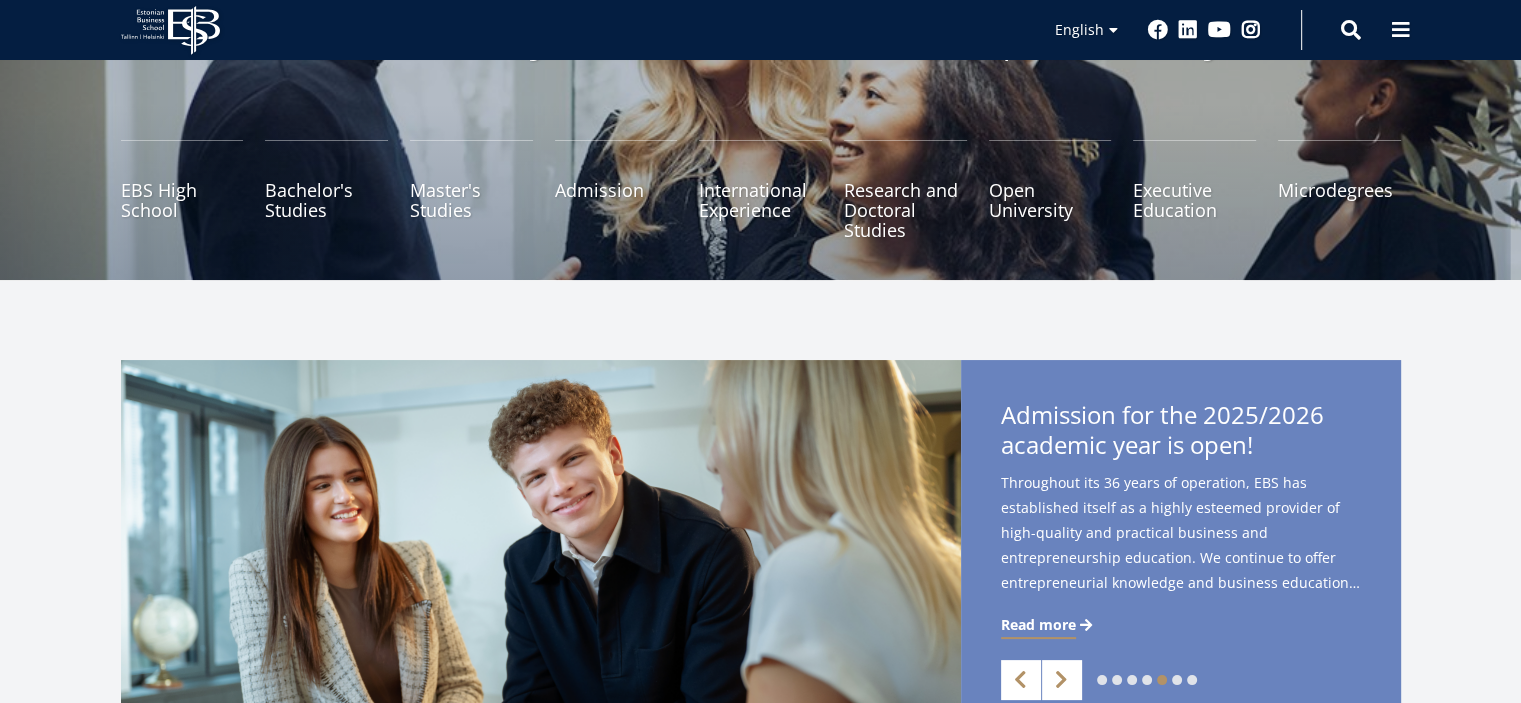 click on "6" at bounding box center [1102, 680] 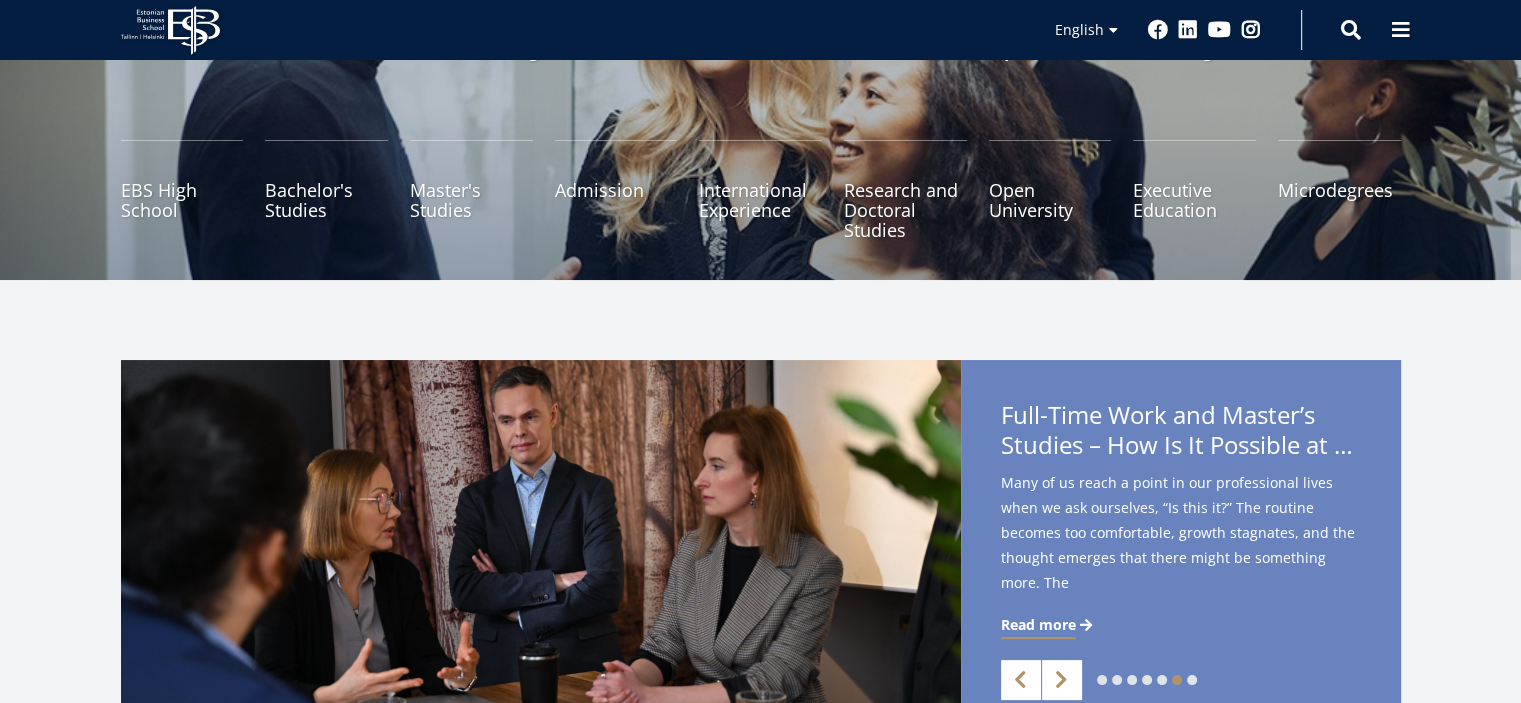 click on "7" at bounding box center (1102, 680) 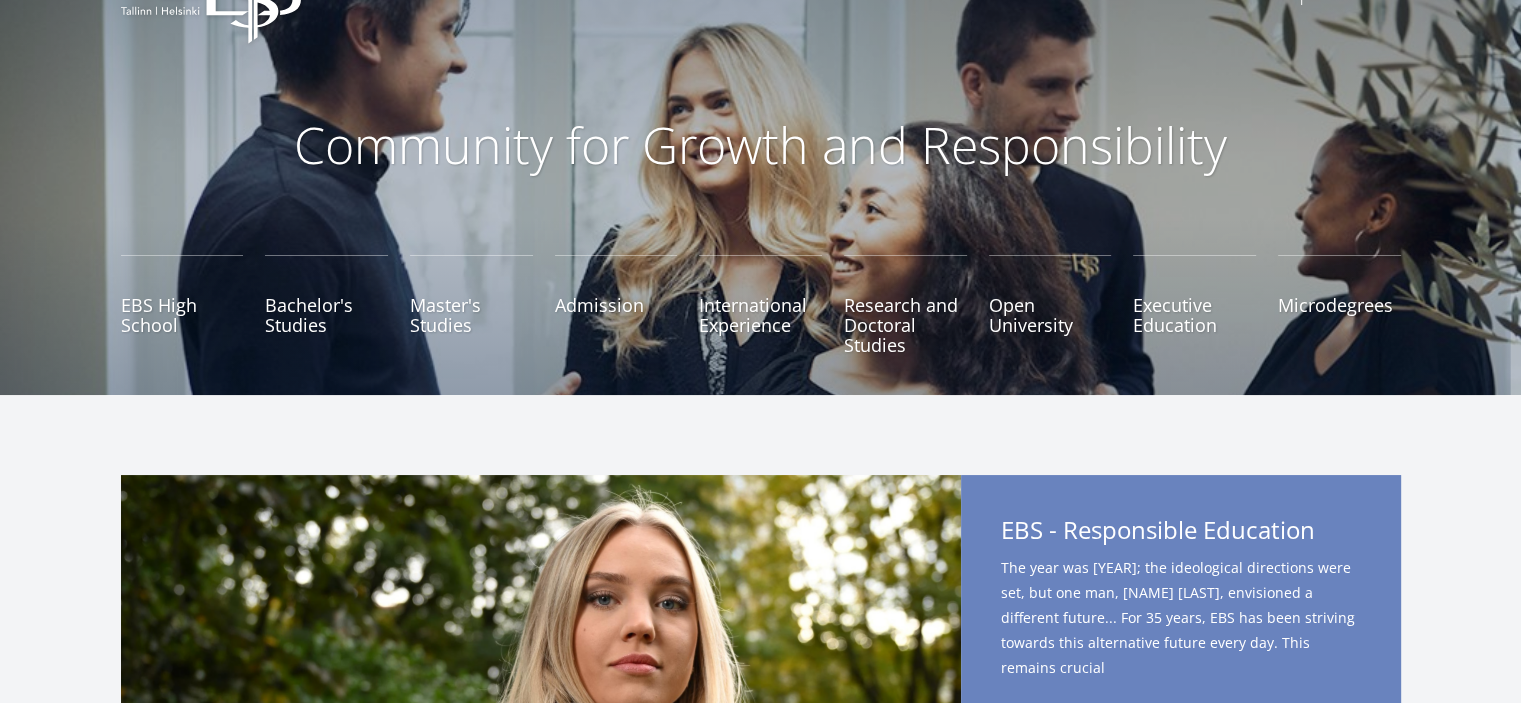 scroll, scrollTop: 0, scrollLeft: 0, axis: both 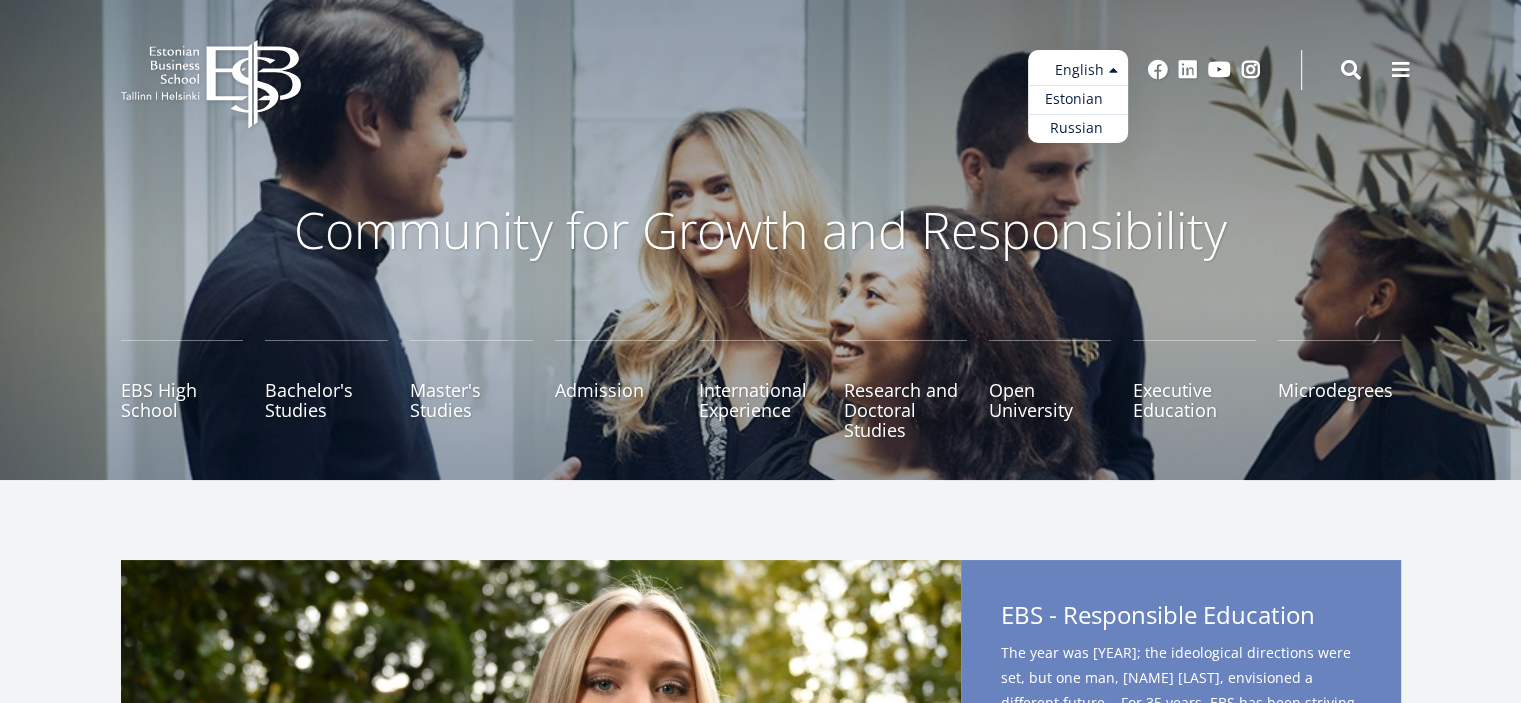click on "Estonian" at bounding box center (1078, 99) 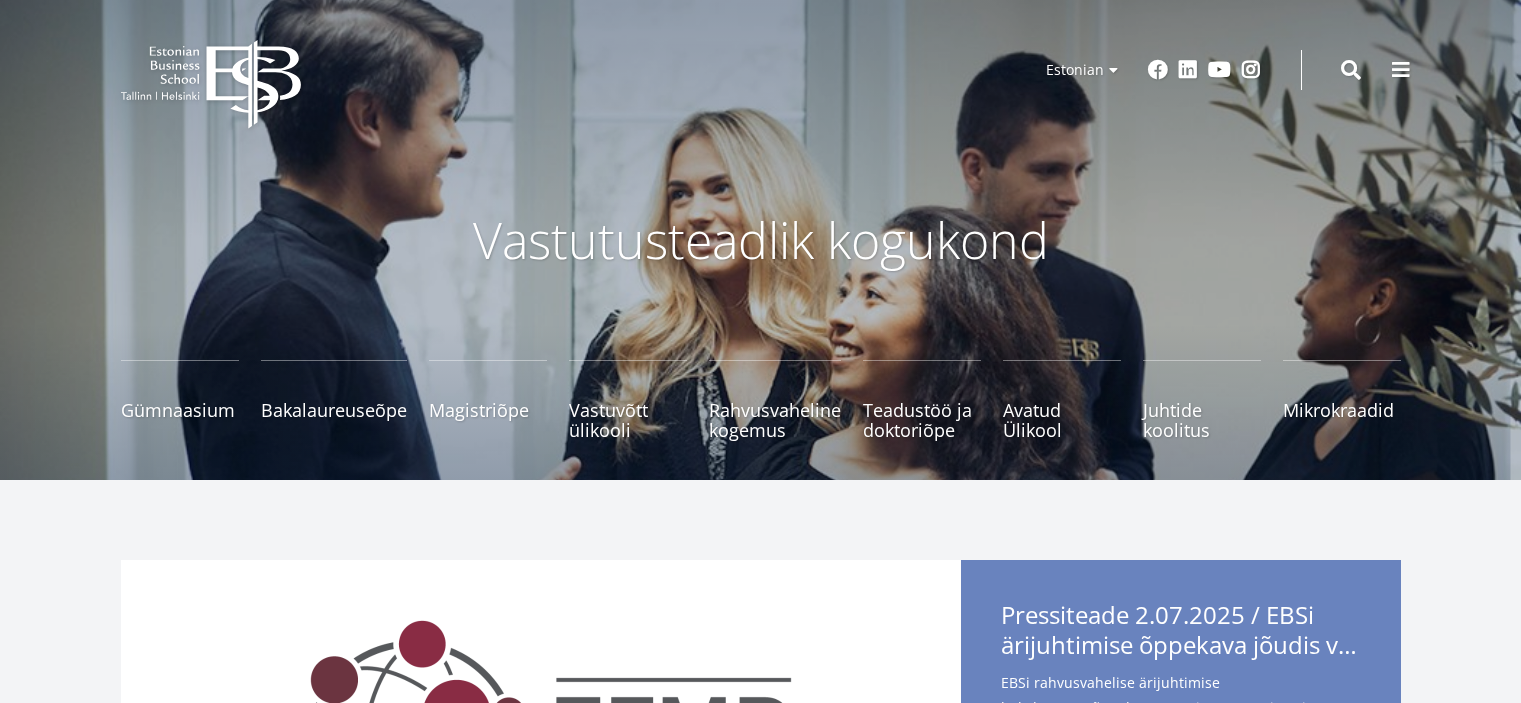 scroll, scrollTop: 0, scrollLeft: 0, axis: both 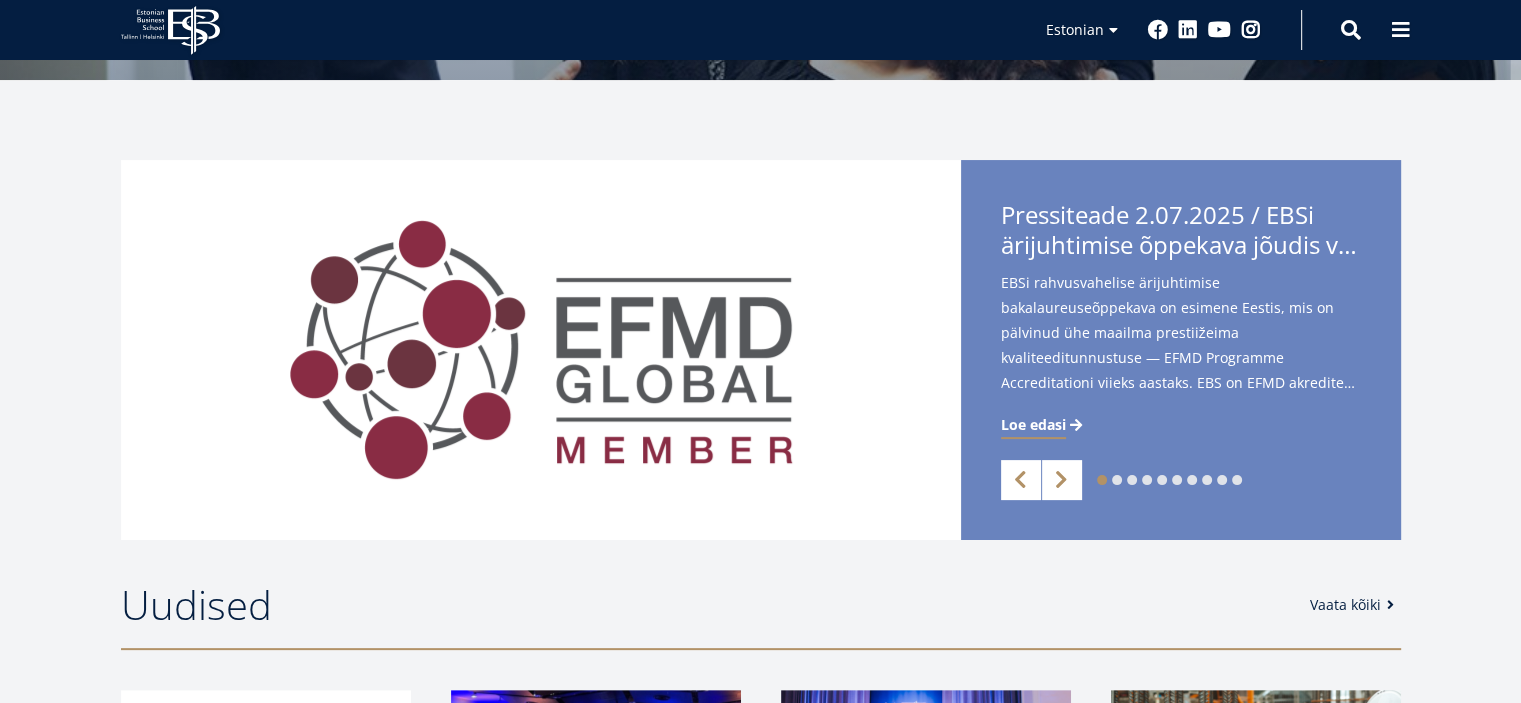 click on "2" at bounding box center (1102, 480) 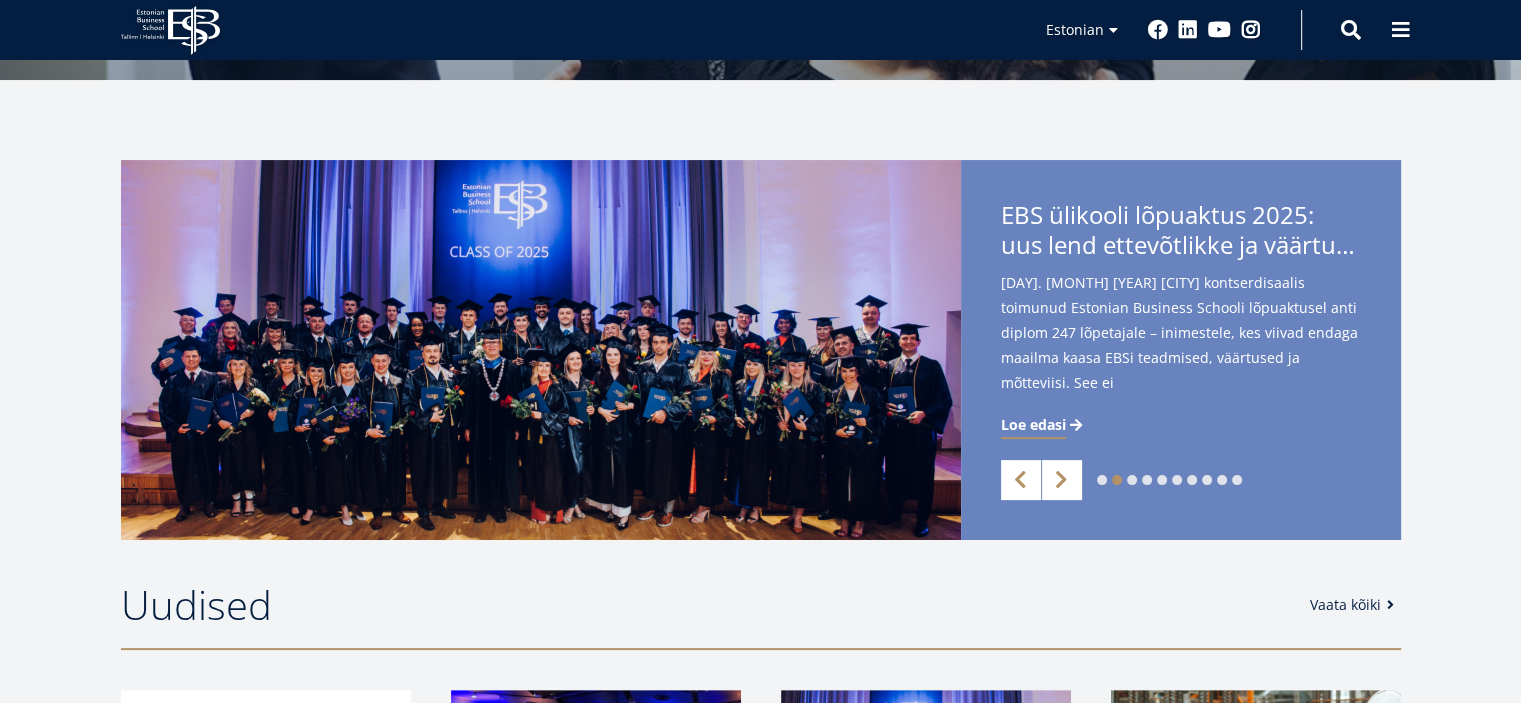 click on "3" at bounding box center [1102, 480] 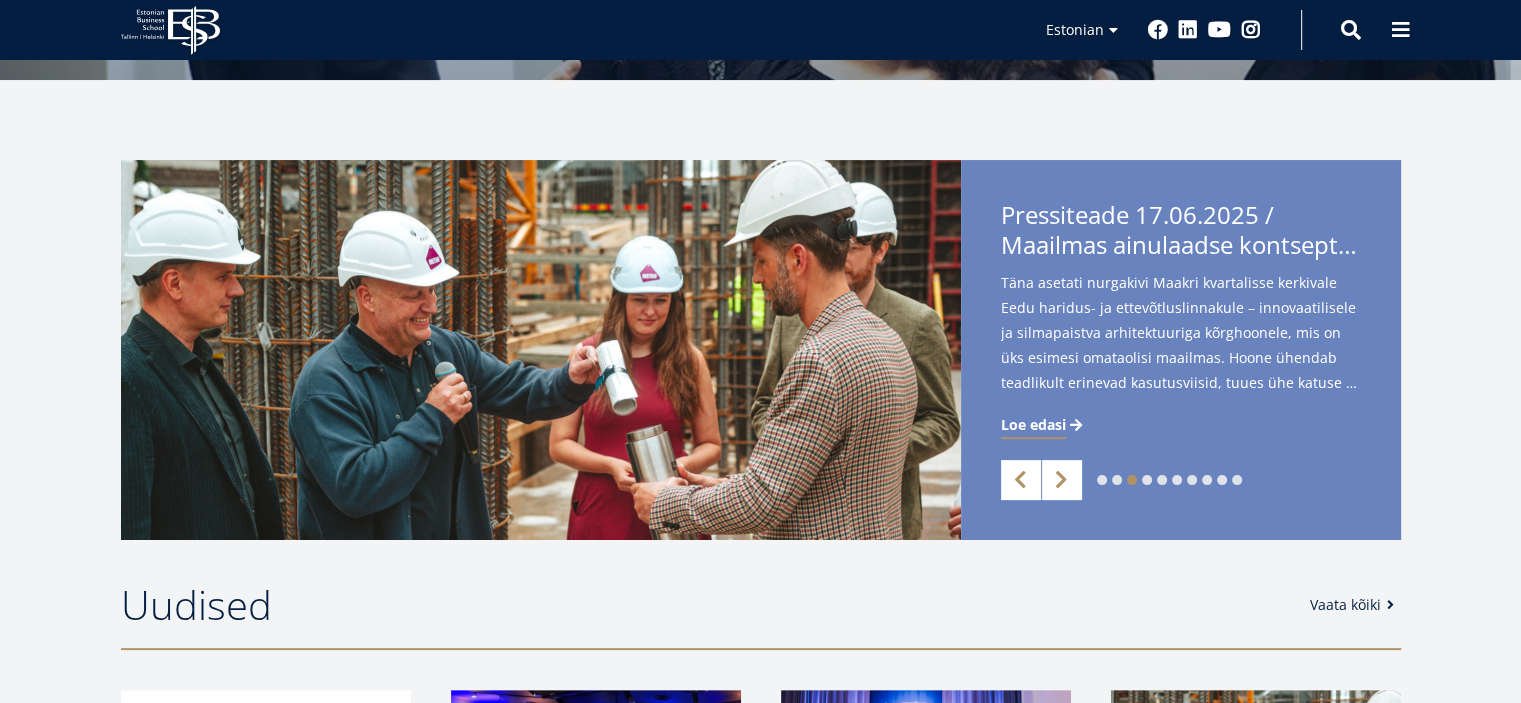 click on "4" at bounding box center (1102, 480) 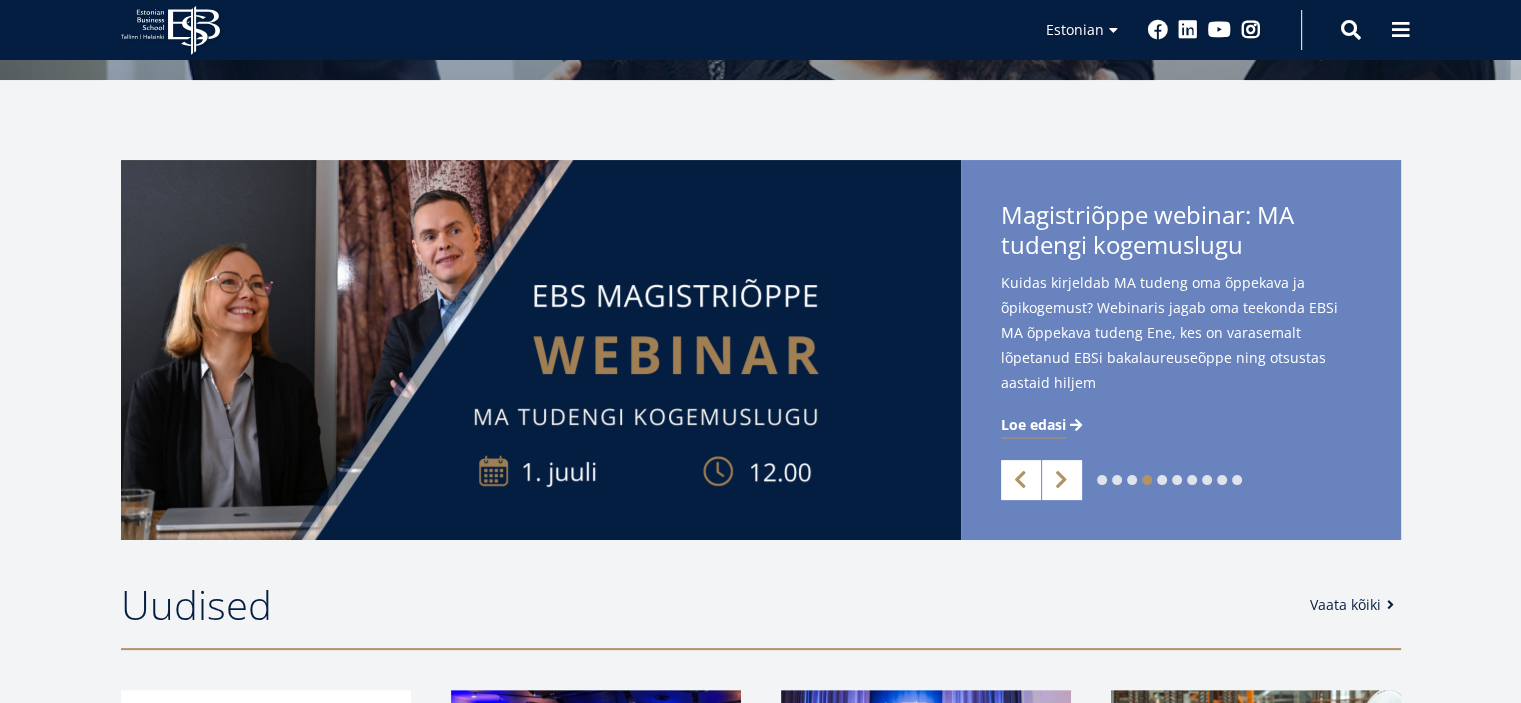 click on "Loe edasi" at bounding box center [1033, 425] 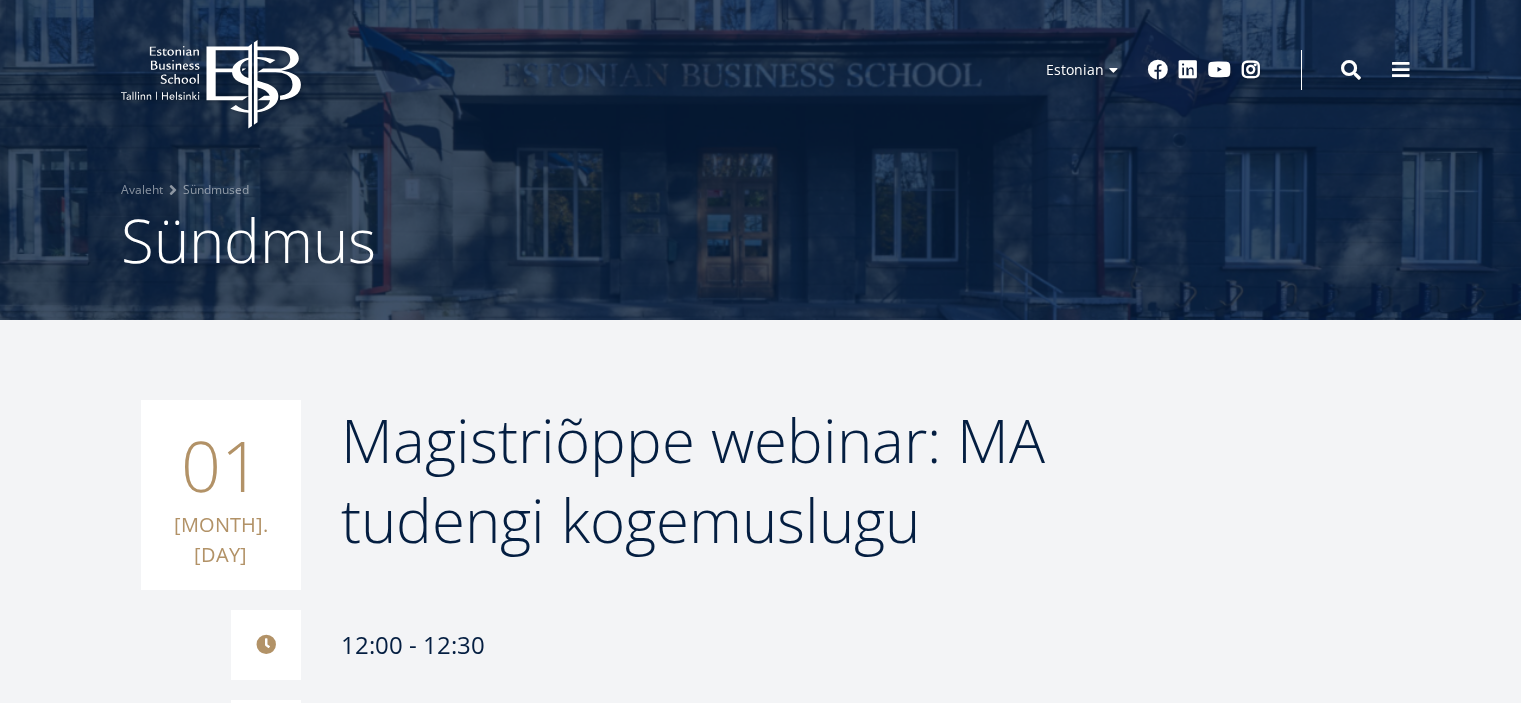 scroll, scrollTop: 0, scrollLeft: 0, axis: both 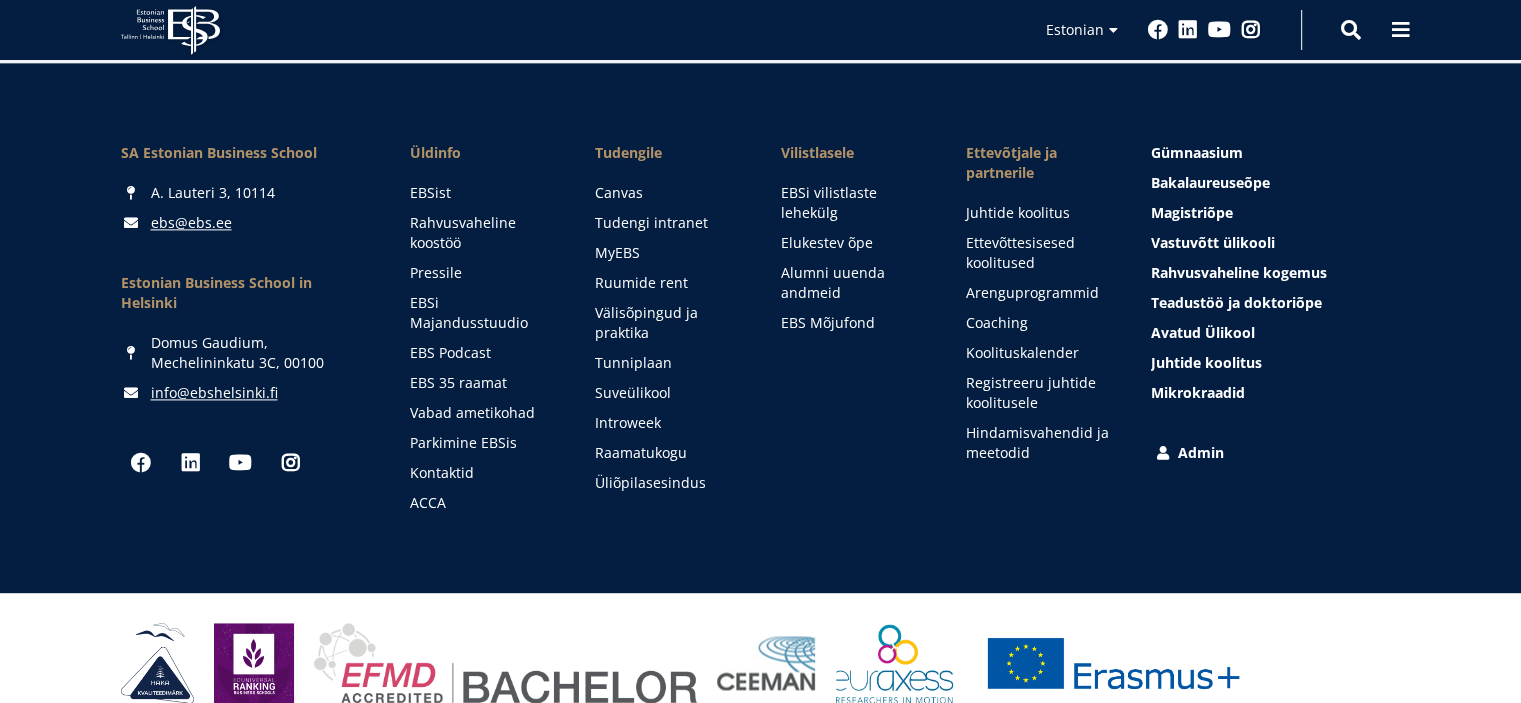 click on "Admin" at bounding box center [1278, 453] 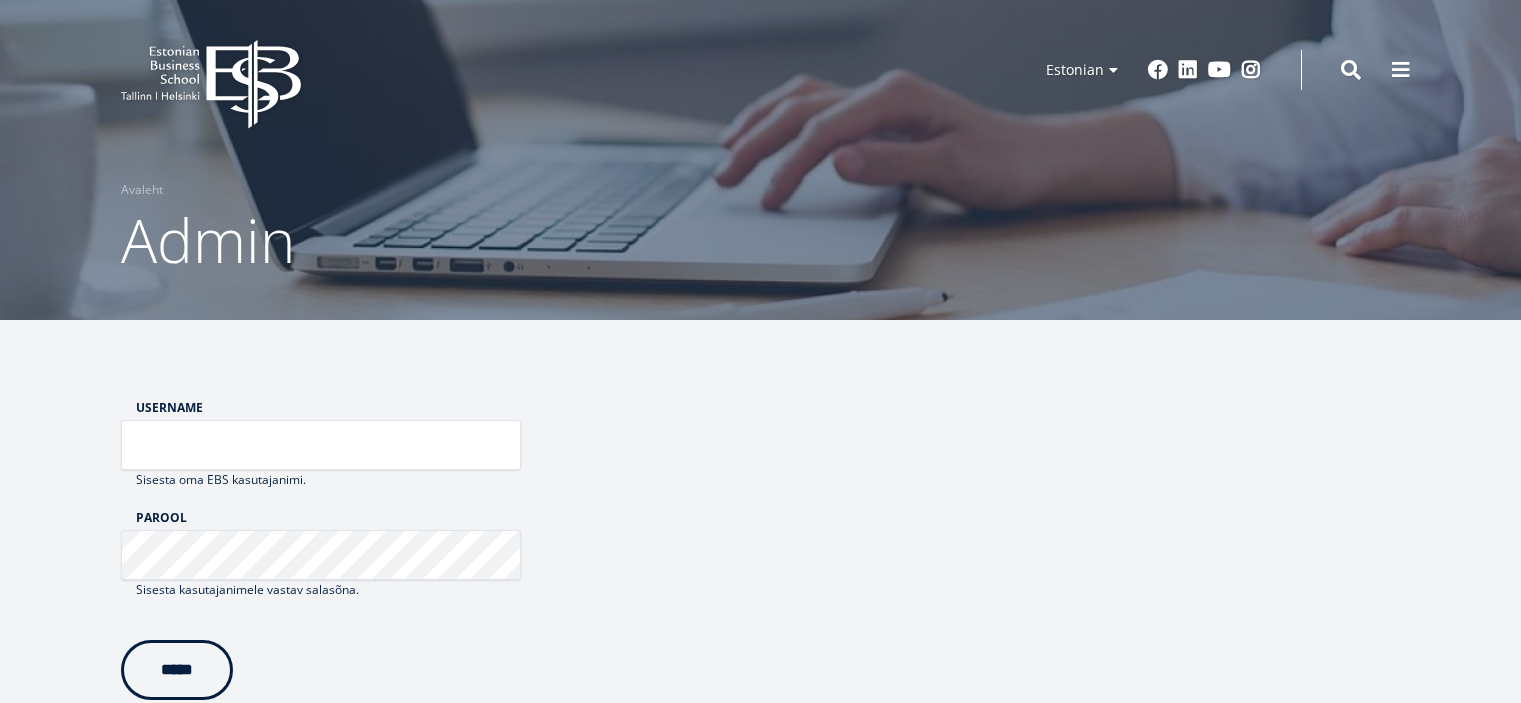 scroll, scrollTop: 0, scrollLeft: 0, axis: both 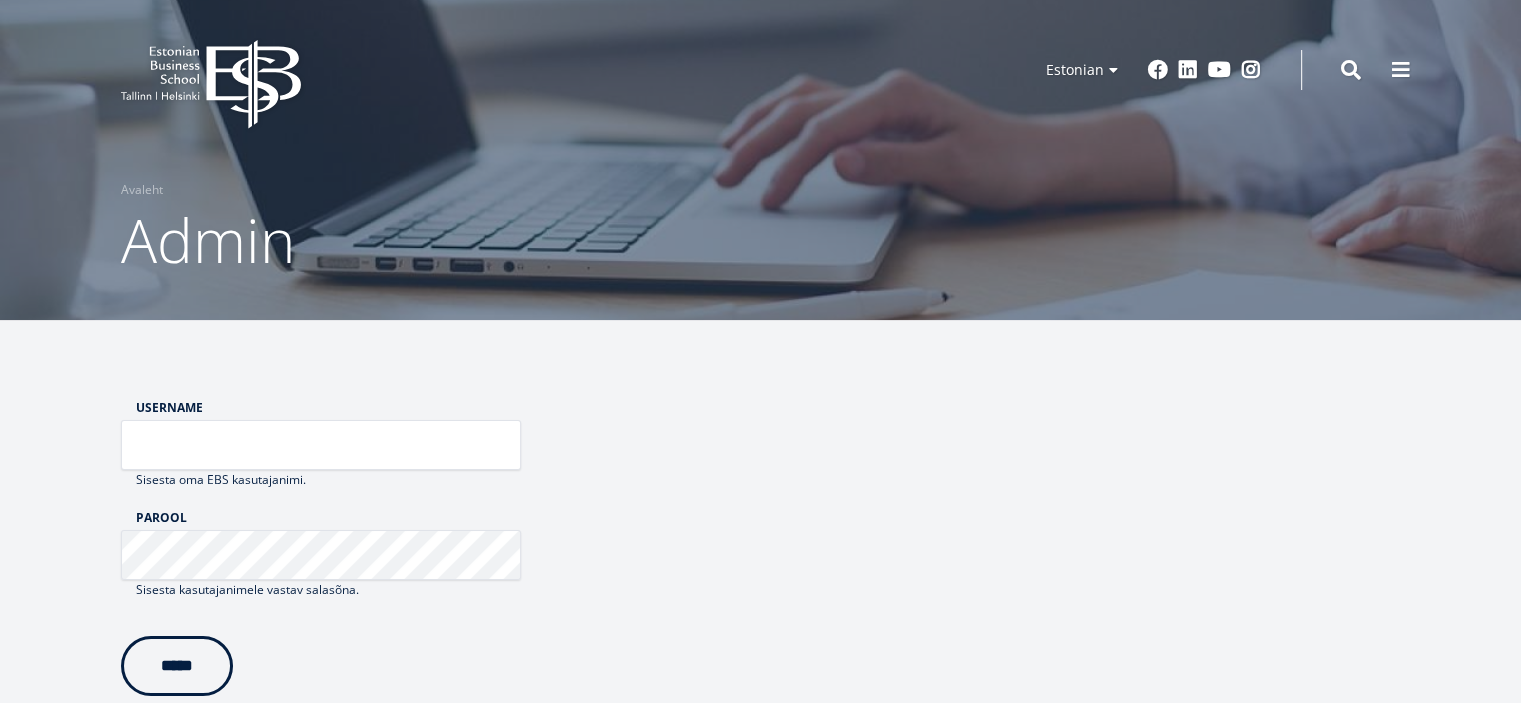 type on "**********" 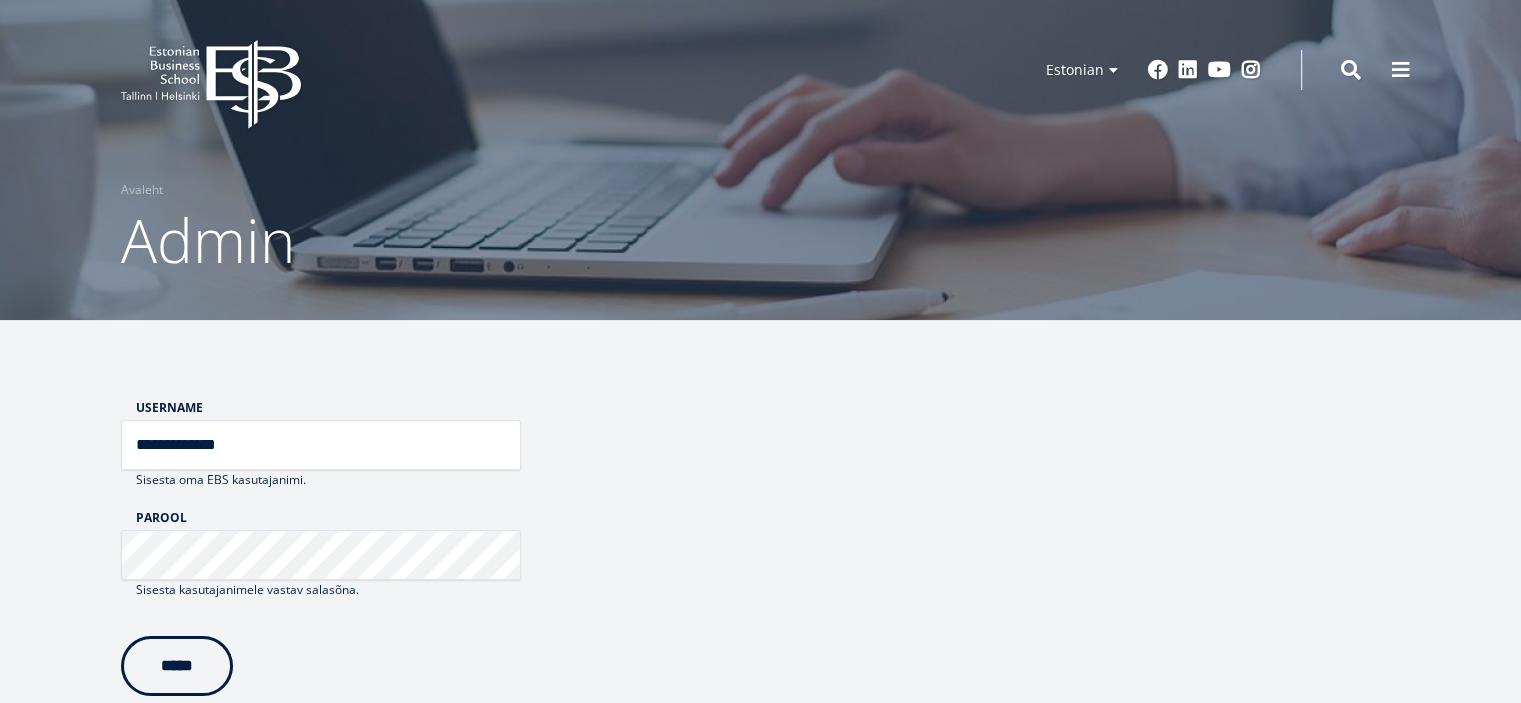 click on "*****" at bounding box center [177, 666] 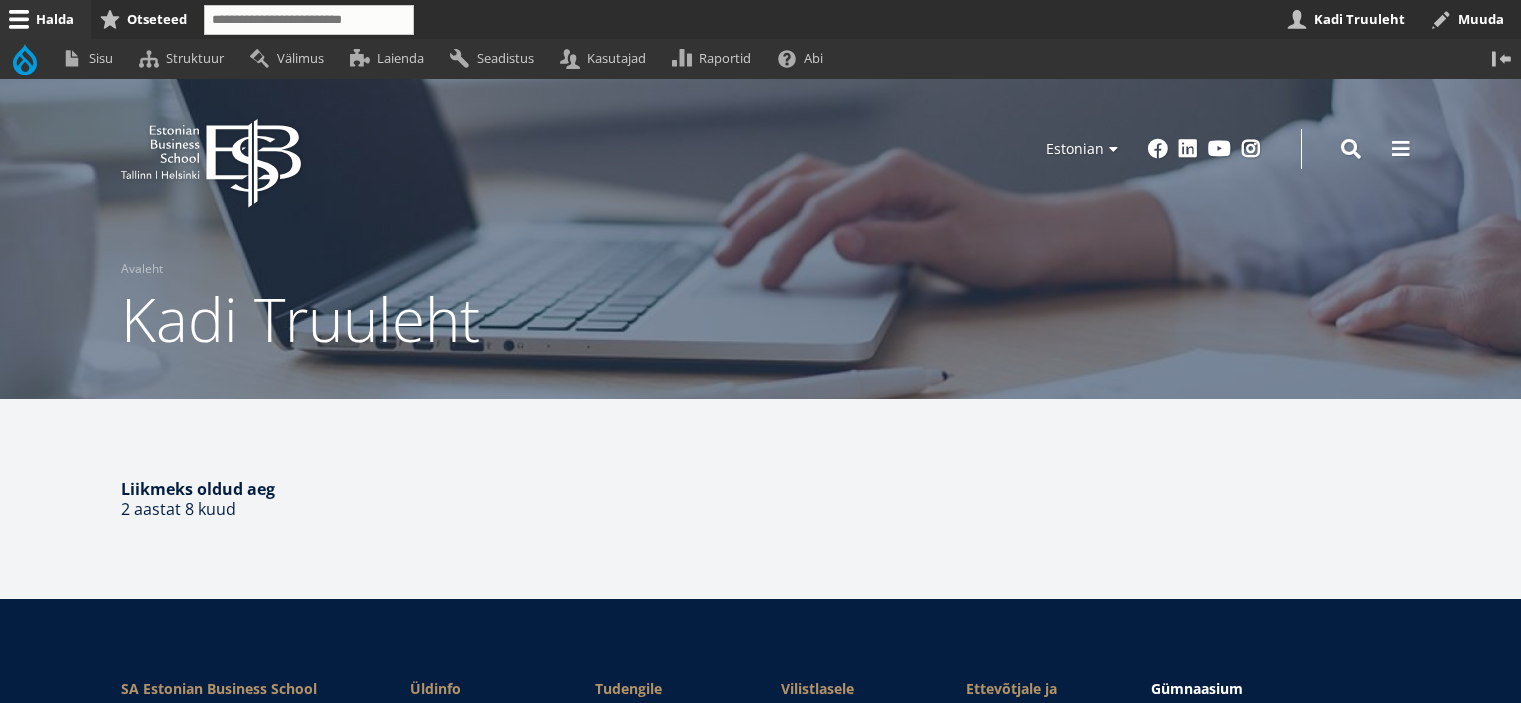 scroll, scrollTop: 0, scrollLeft: 0, axis: both 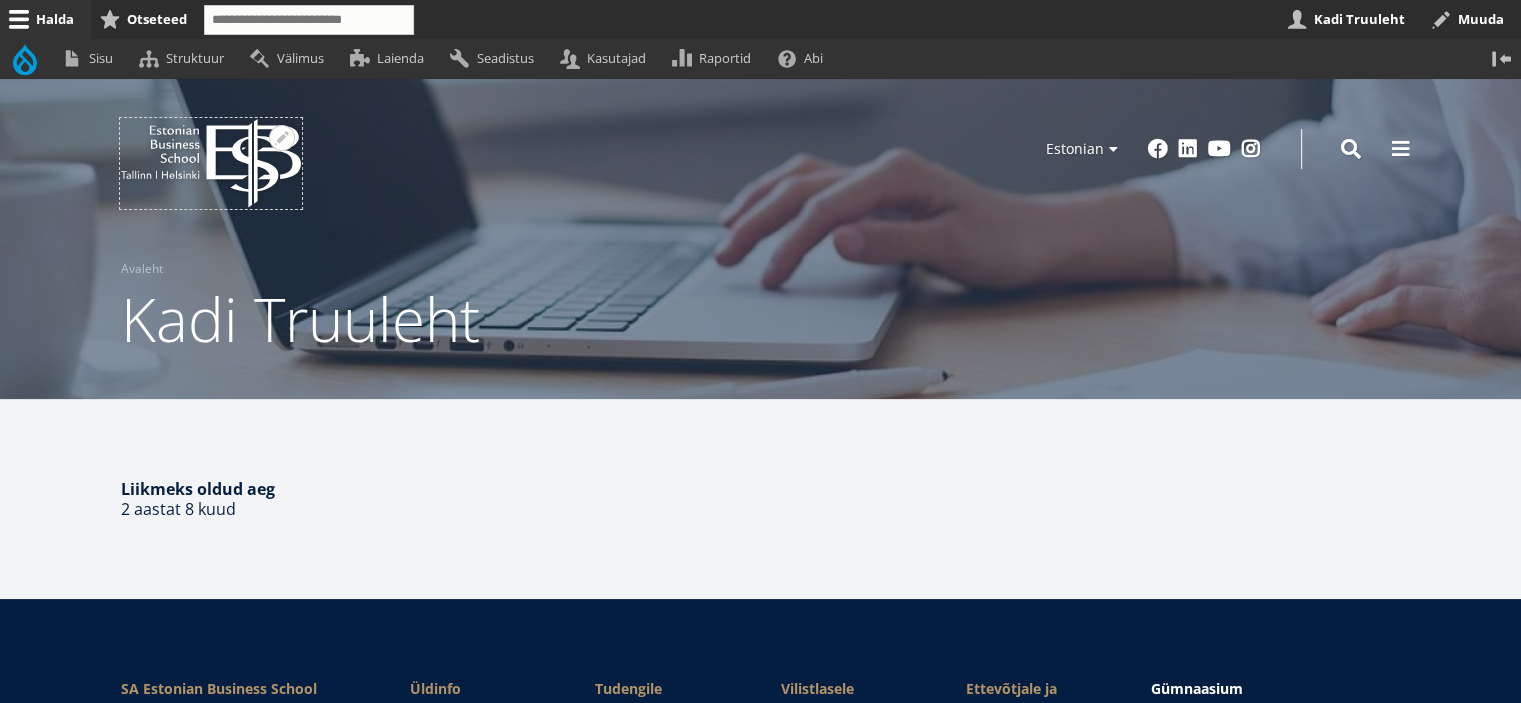 click on "EBS Logo
Created with Sketch." at bounding box center [211, 163] 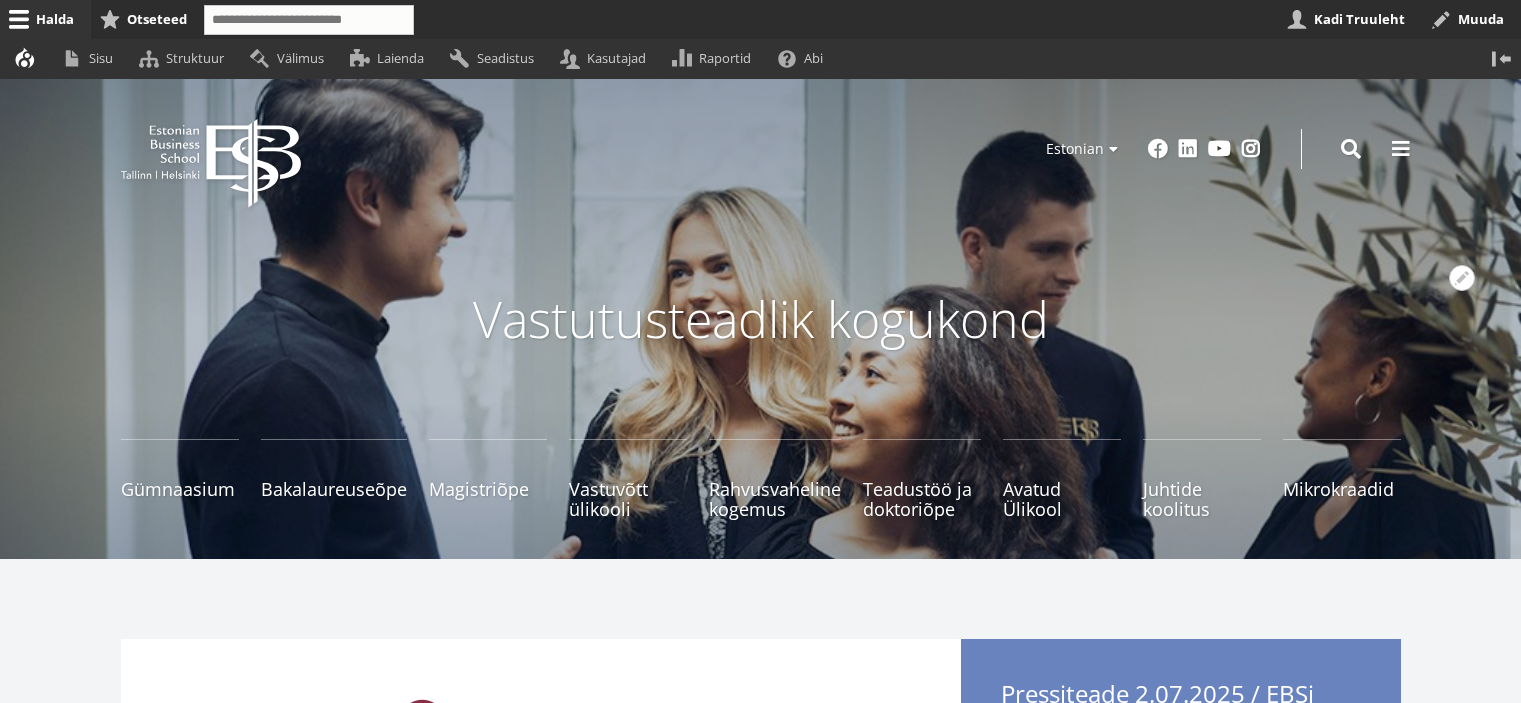 scroll, scrollTop: 0, scrollLeft: 0, axis: both 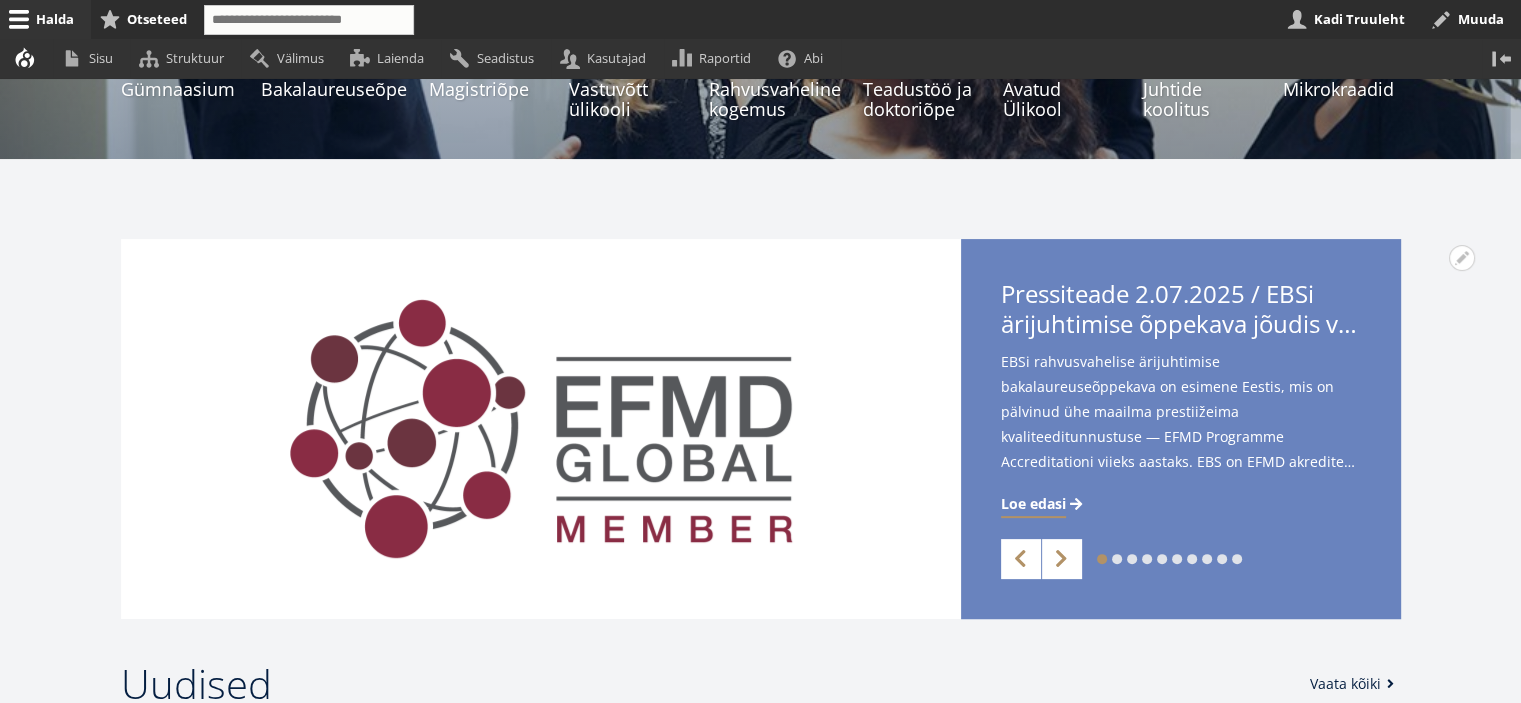 click on "4" at bounding box center (1102, 559) 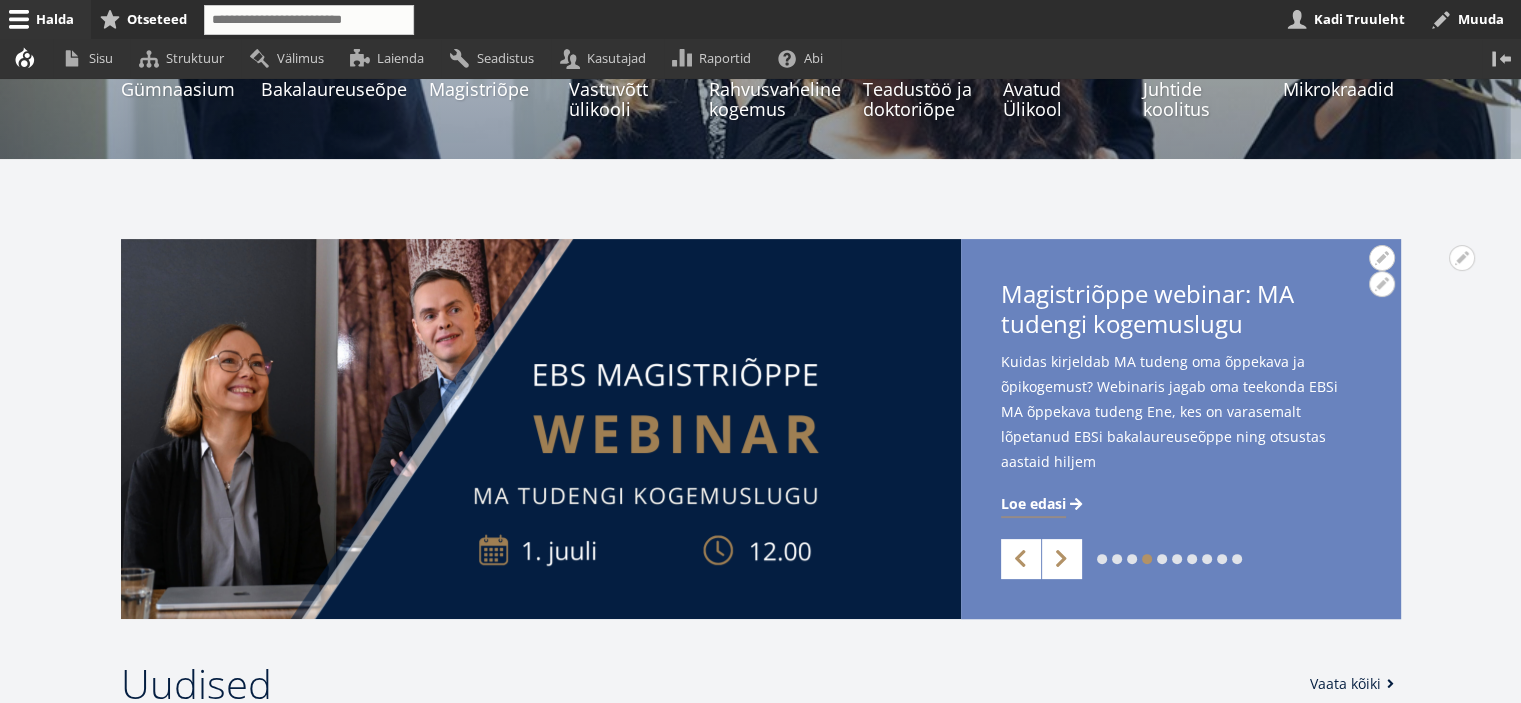 click on "Loe edasi" at bounding box center [1033, 504] 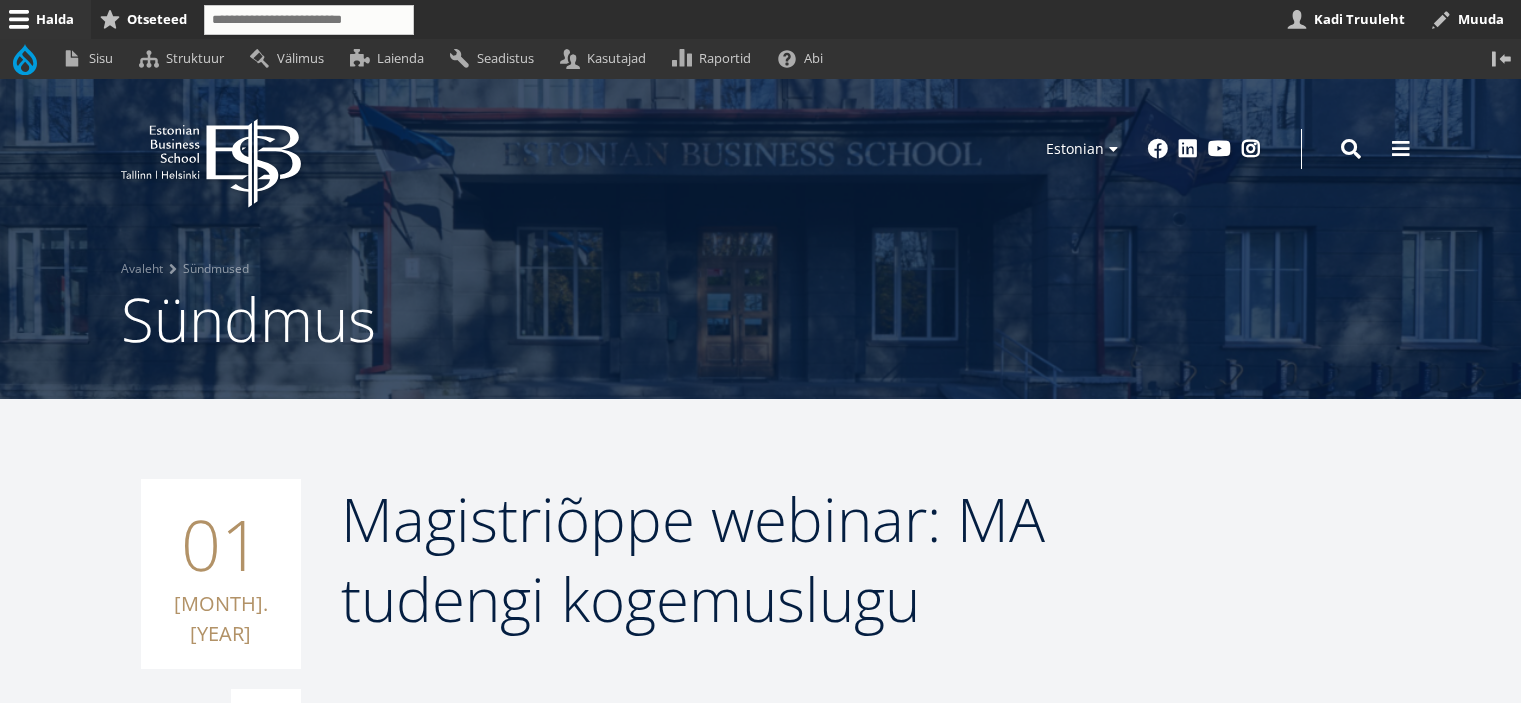 scroll, scrollTop: 0, scrollLeft: 0, axis: both 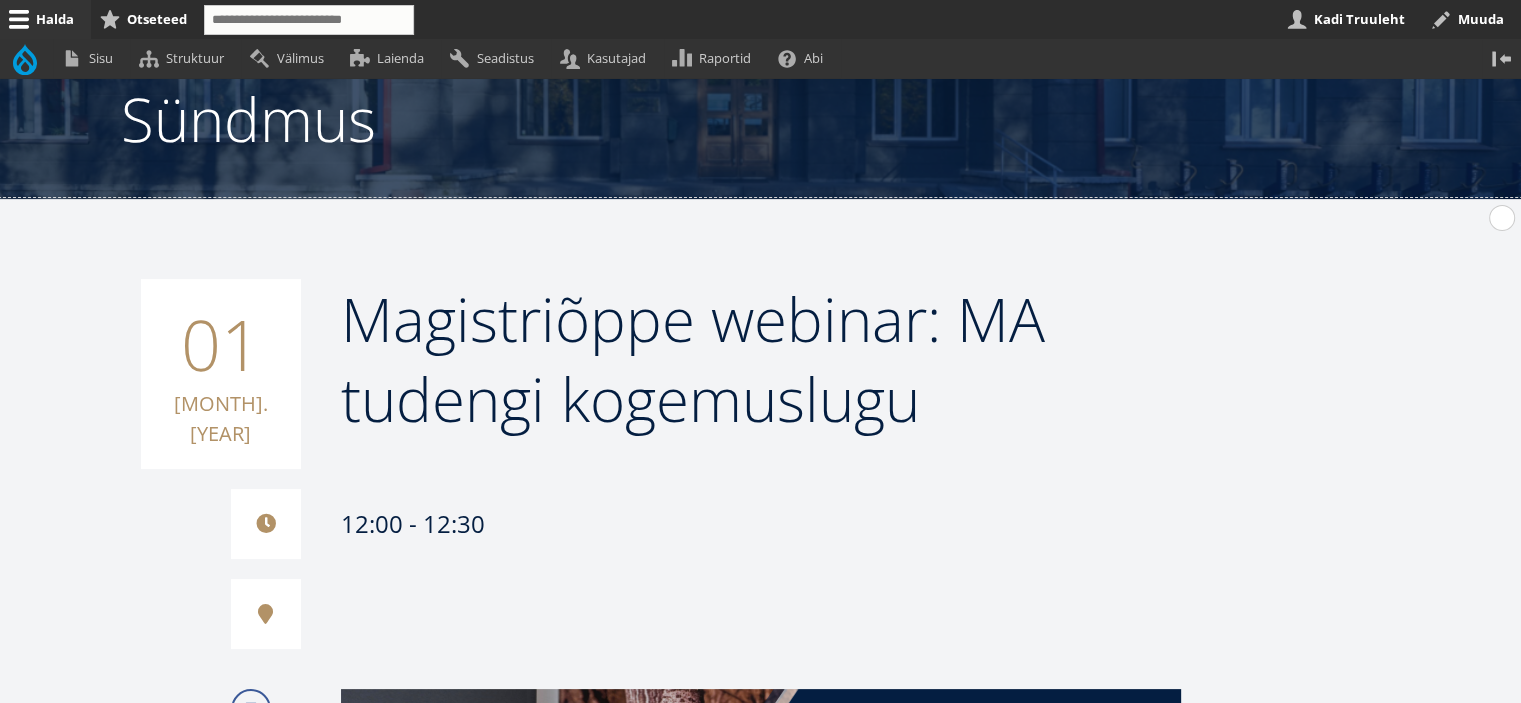 click on "Avatud Magistriõppe webinar: MA tudengi kogemuslugu seaded" at bounding box center (1502, 218) 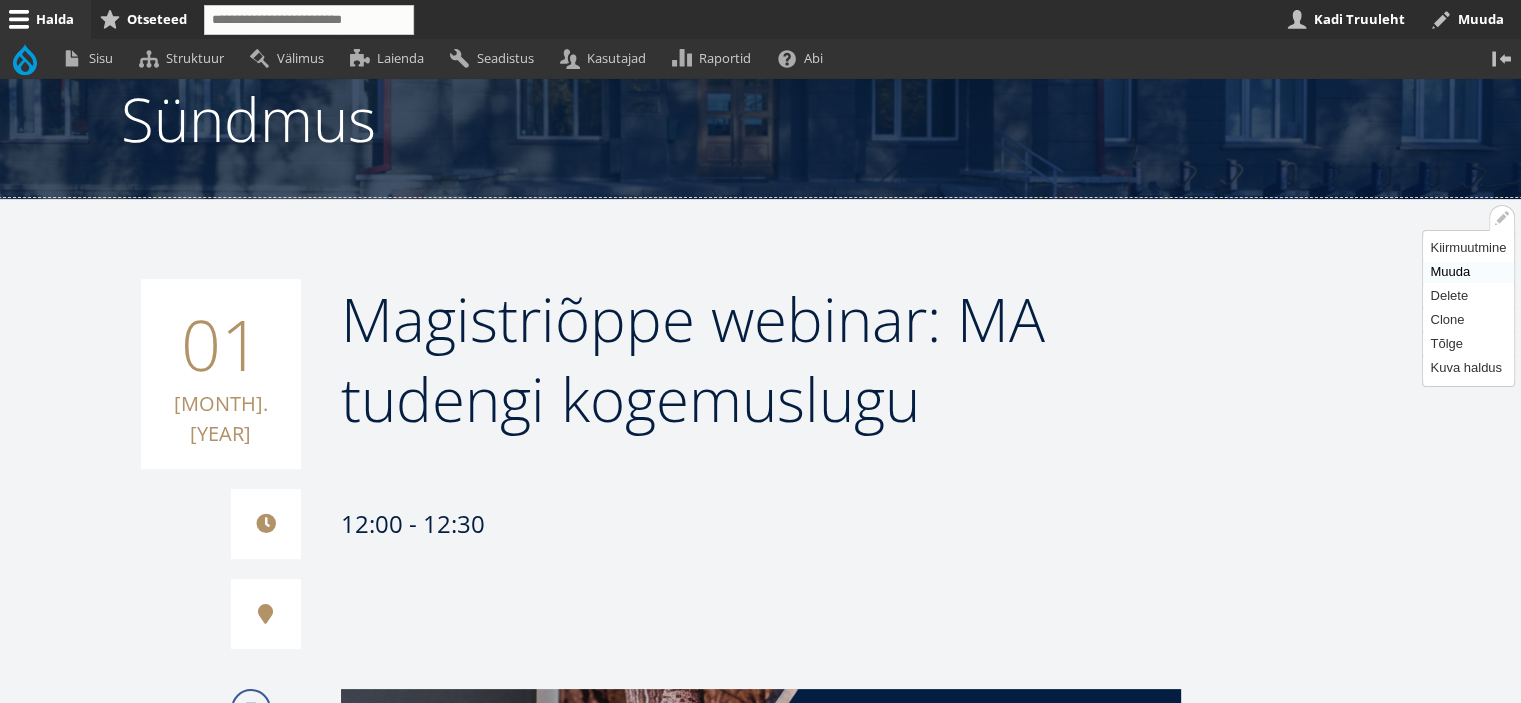 click on "Muuda" at bounding box center [1468, 272] 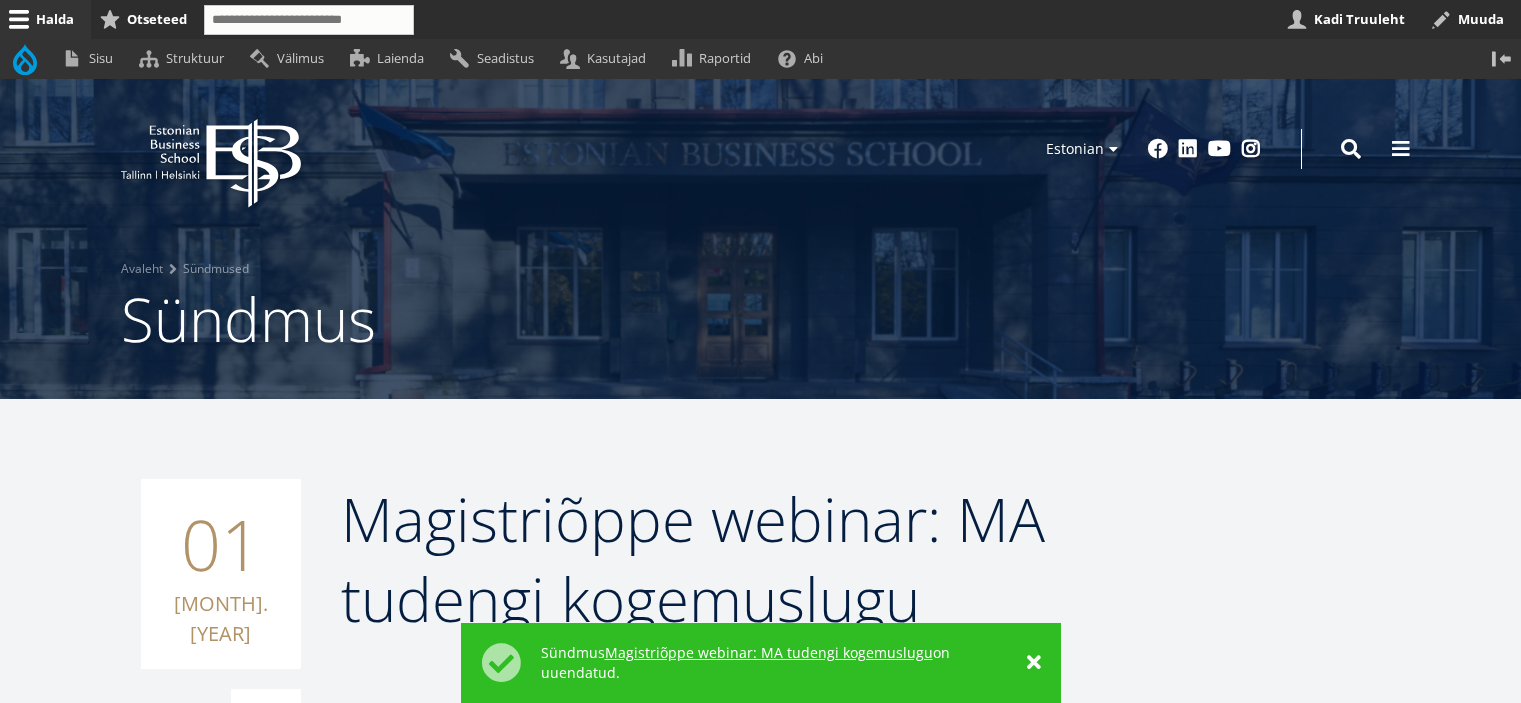 scroll, scrollTop: 0, scrollLeft: 0, axis: both 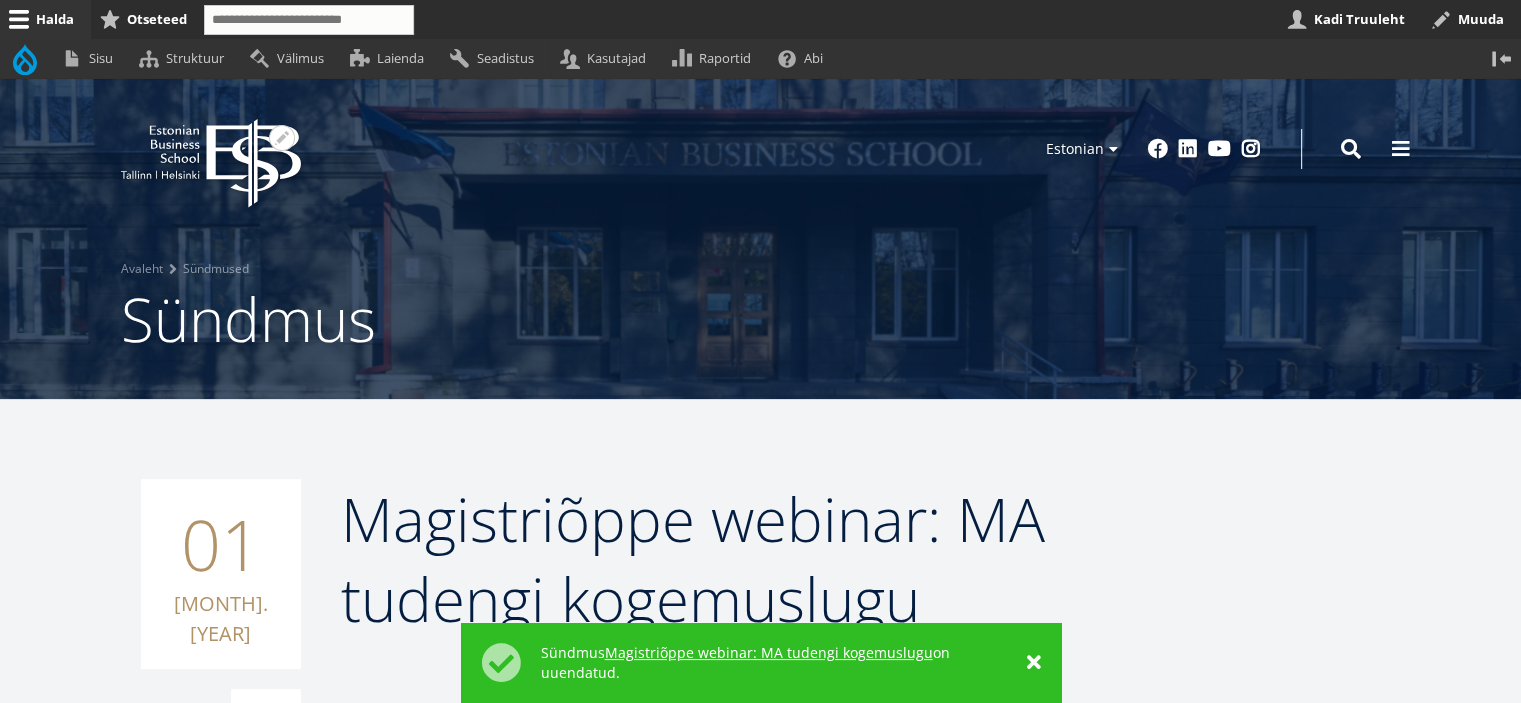 click on "EBS Logo
Created with Sketch." at bounding box center [211, 163] 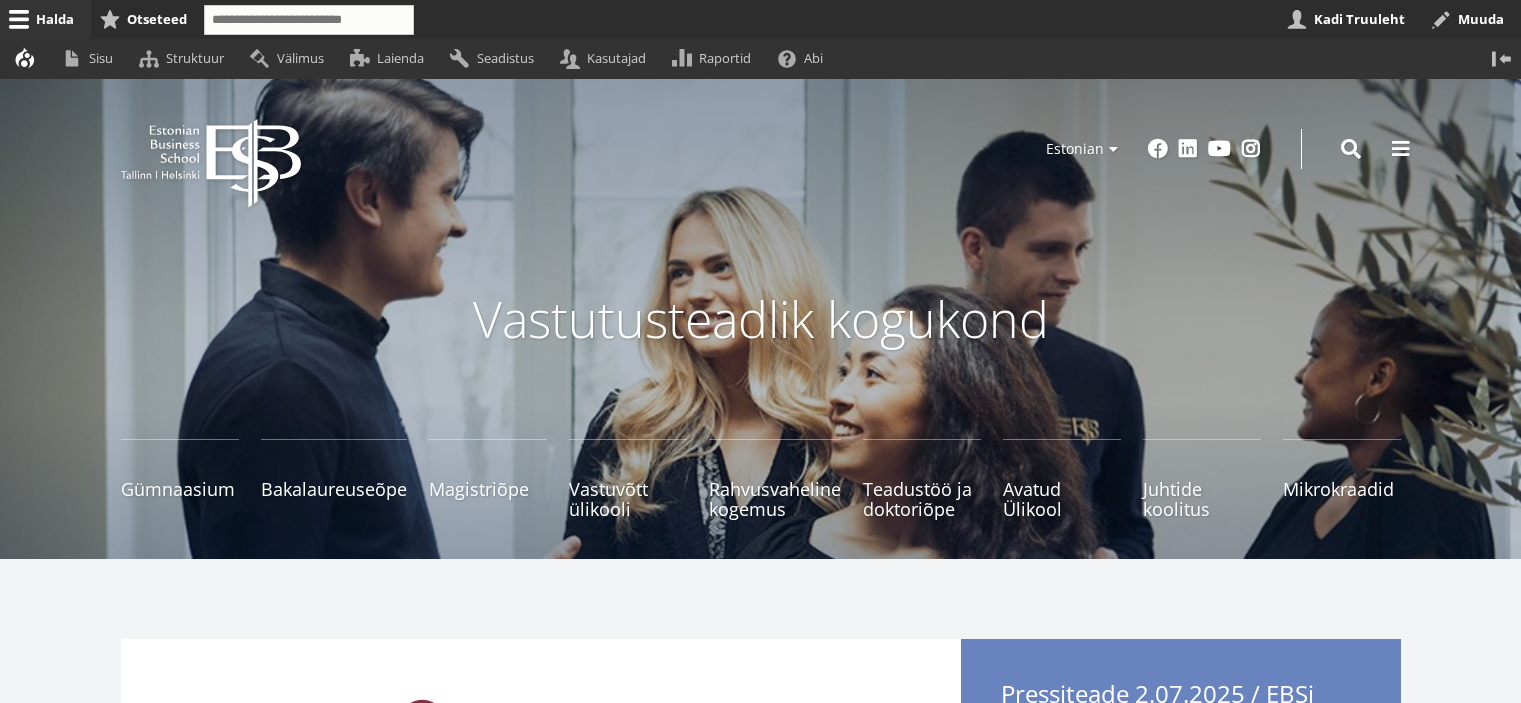 scroll, scrollTop: 0, scrollLeft: 0, axis: both 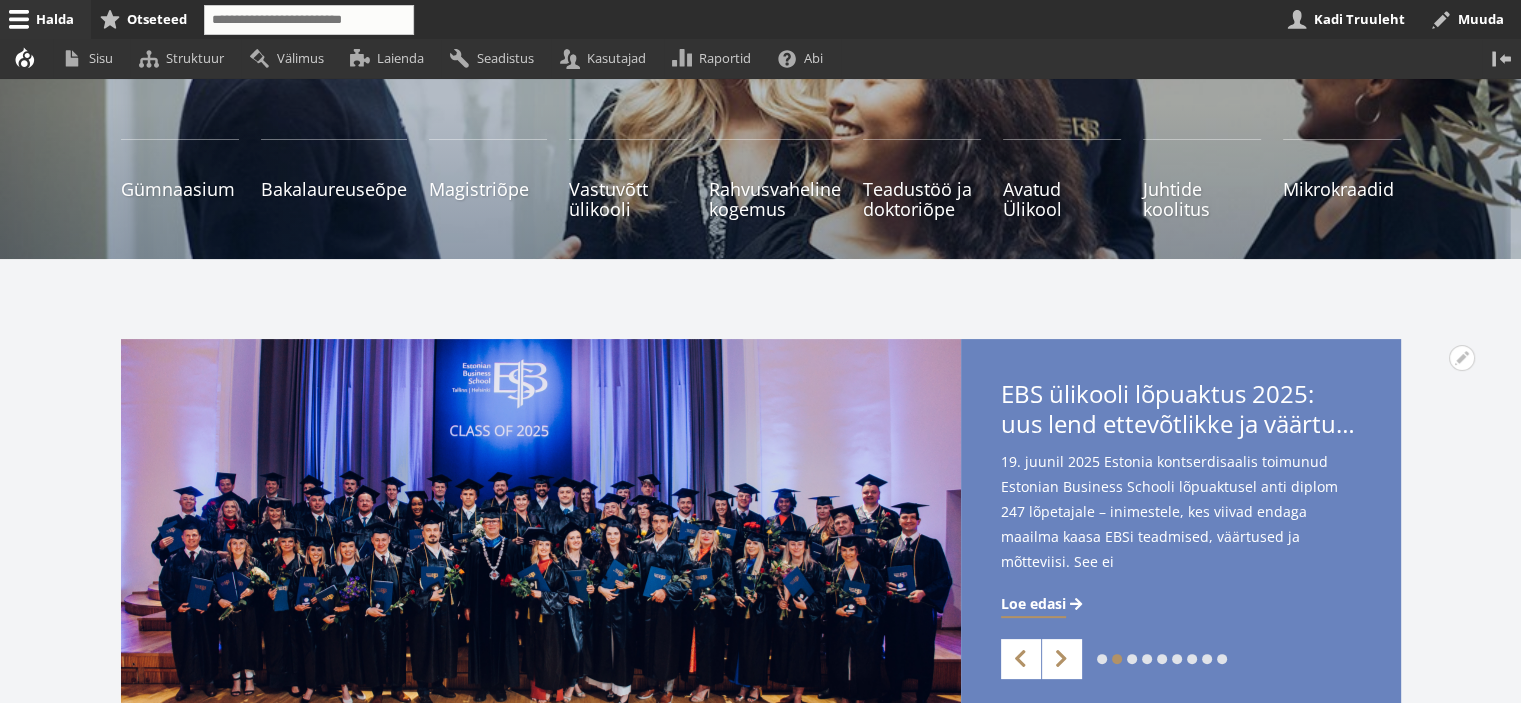 click on "4" at bounding box center [1102, 659] 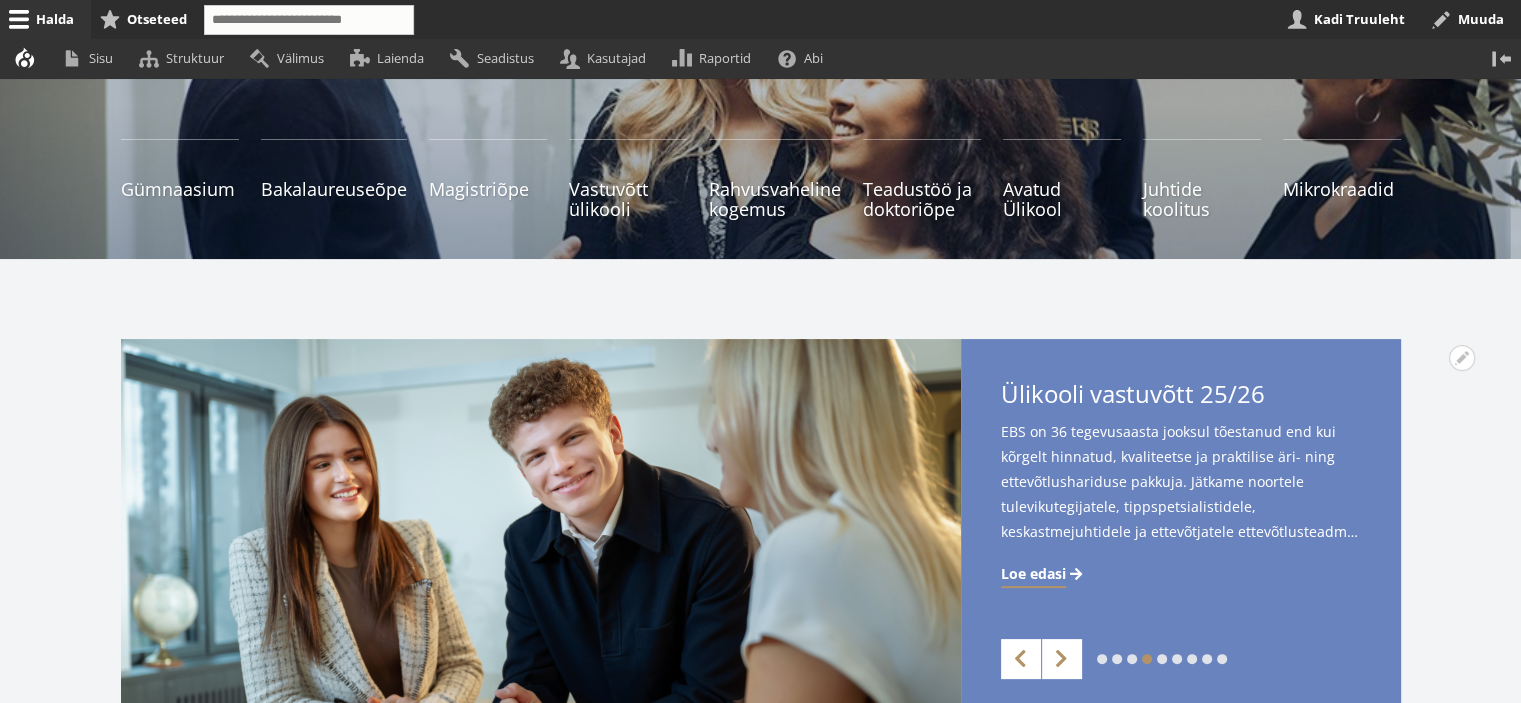 click on "5" at bounding box center (1102, 659) 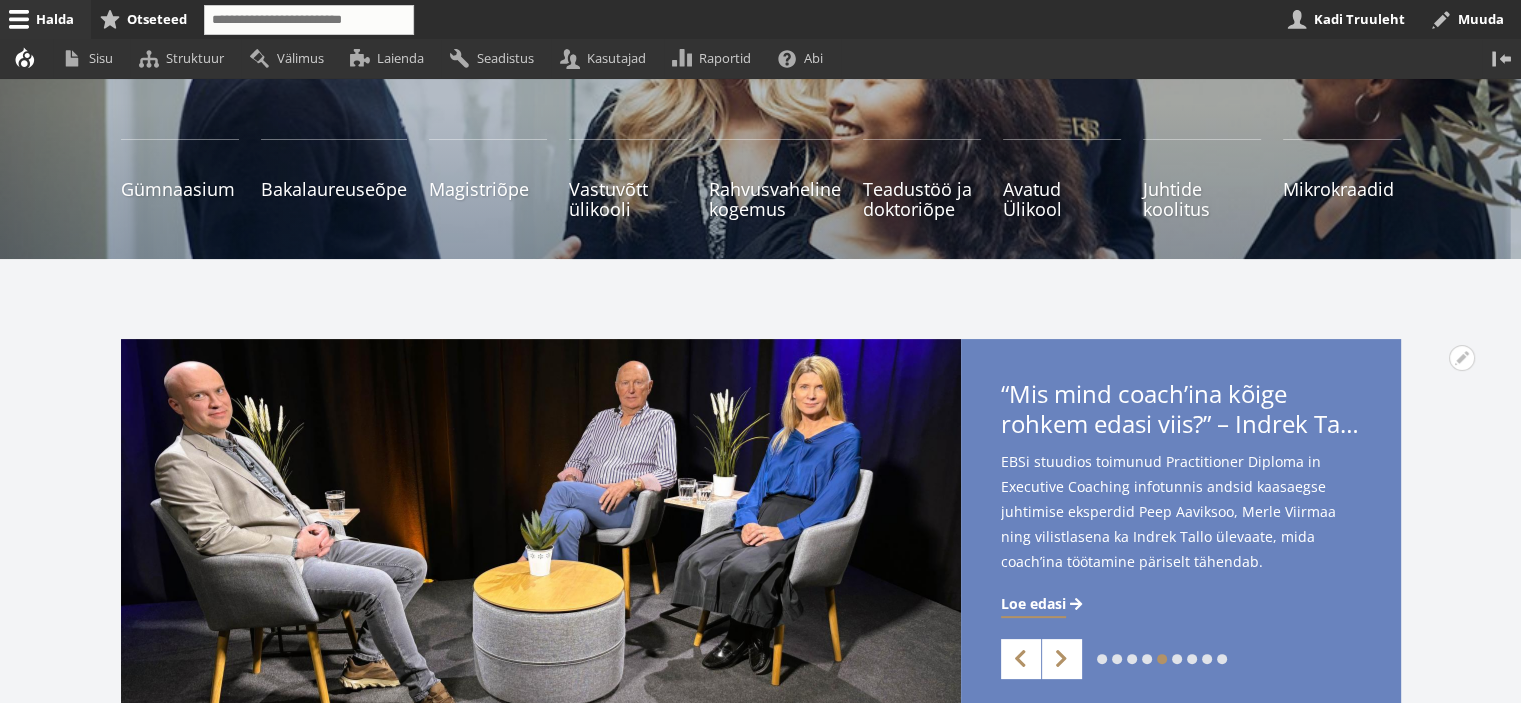 click on "6" at bounding box center (1102, 659) 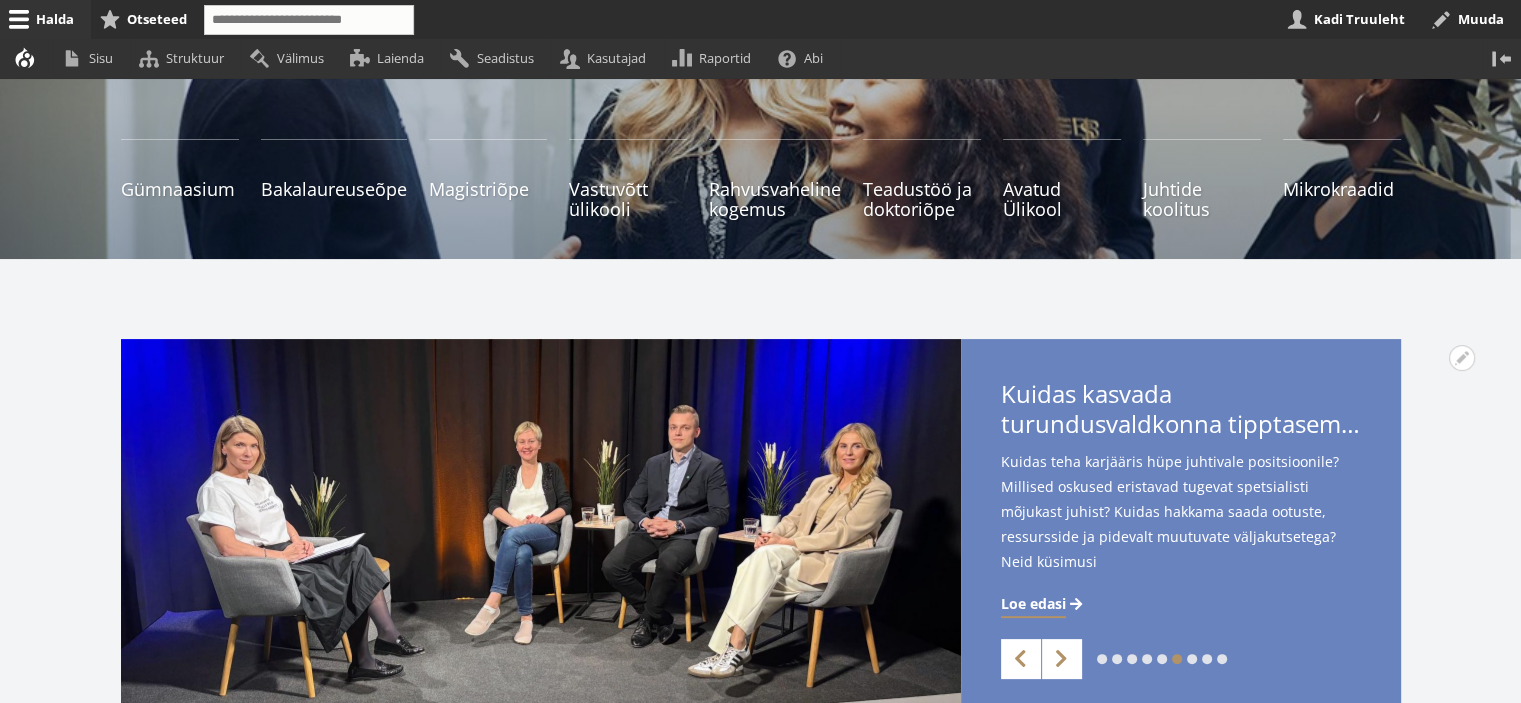 click on "7" at bounding box center (1102, 659) 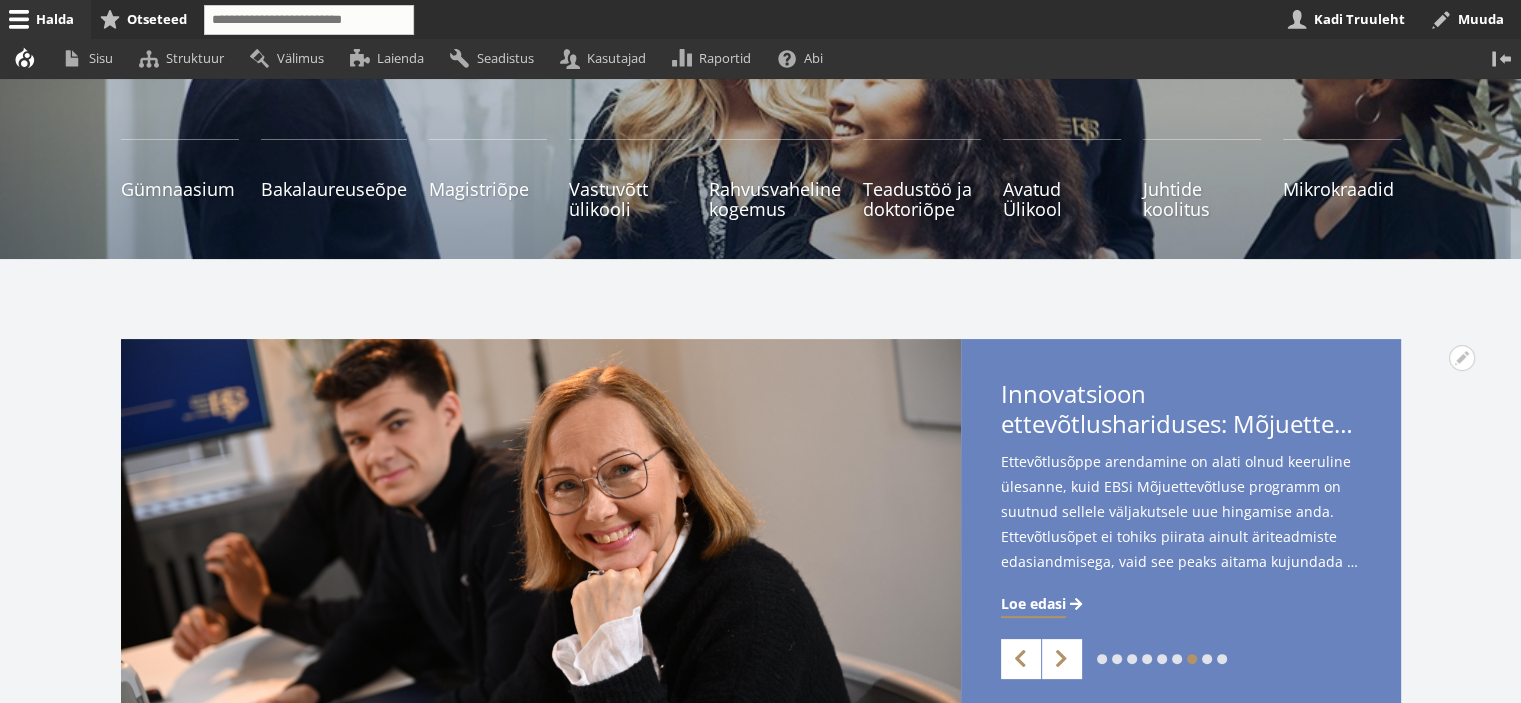 click on "8" at bounding box center (1102, 659) 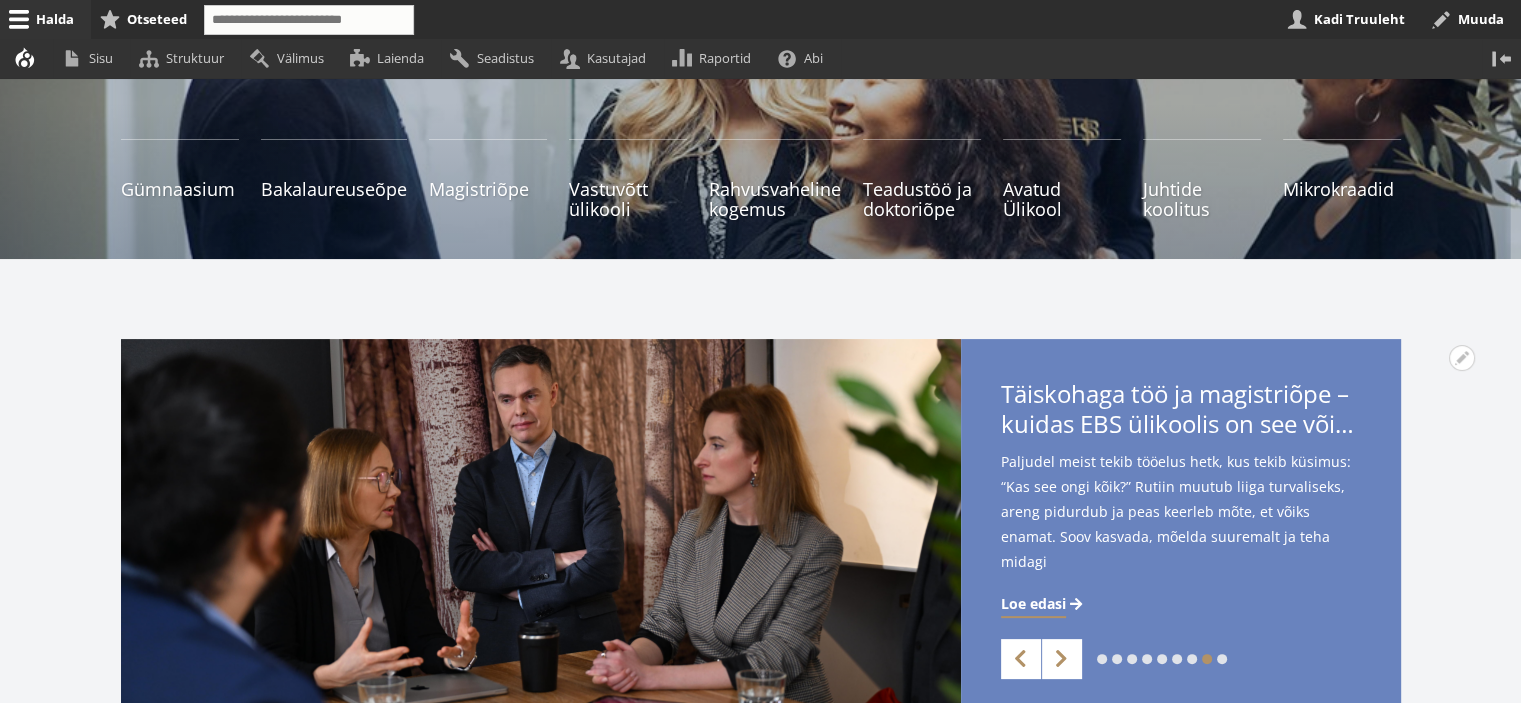 click on "5" at bounding box center [1102, 659] 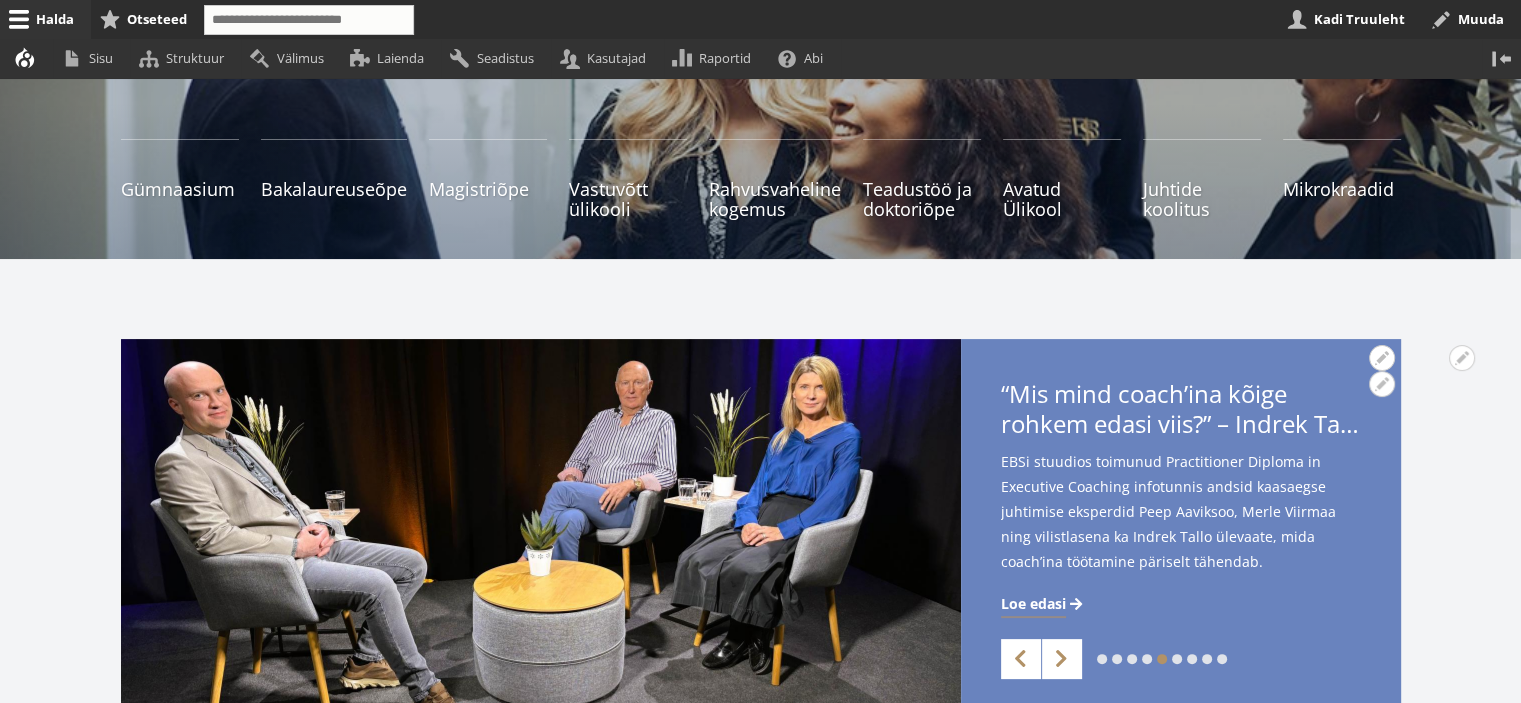 click on "Loe edasi" at bounding box center (1033, 604) 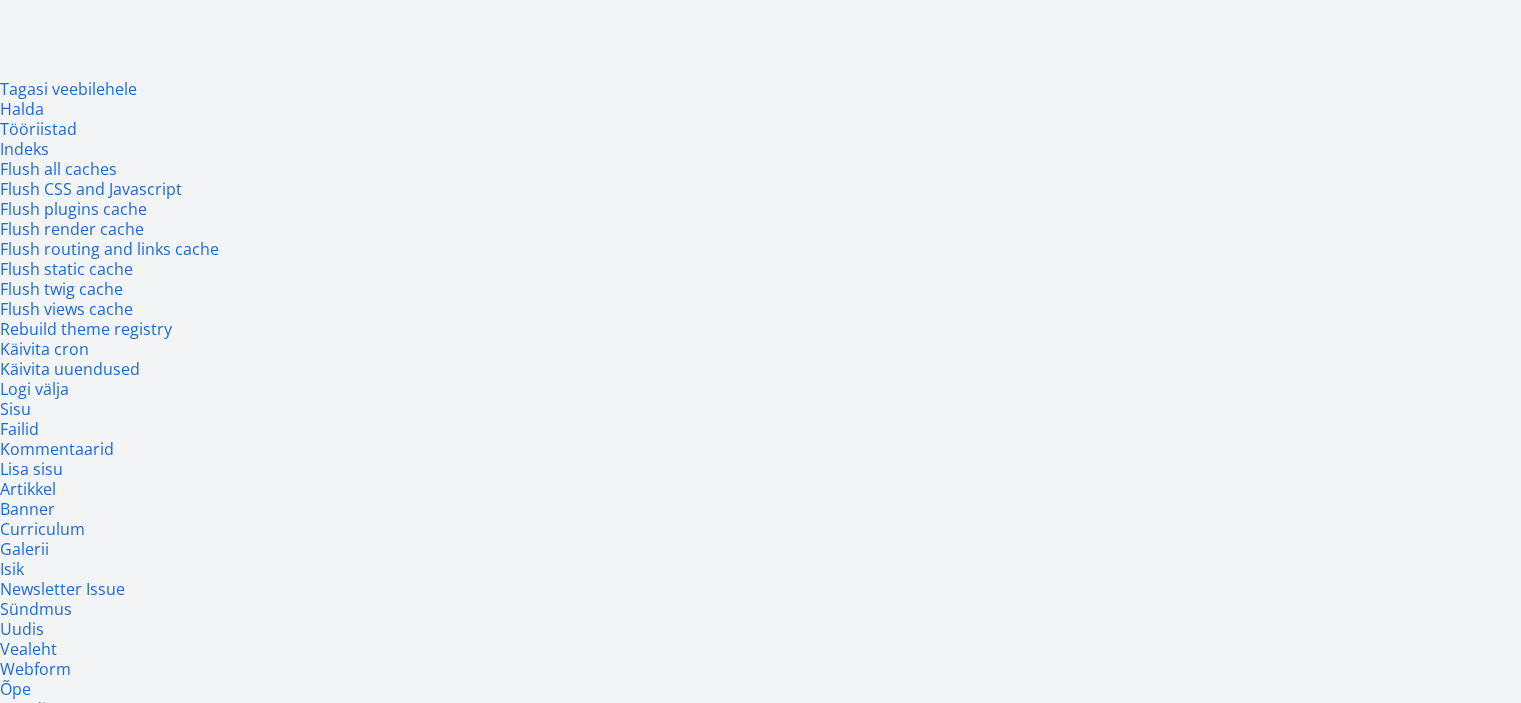 scroll, scrollTop: 0, scrollLeft: 0, axis: both 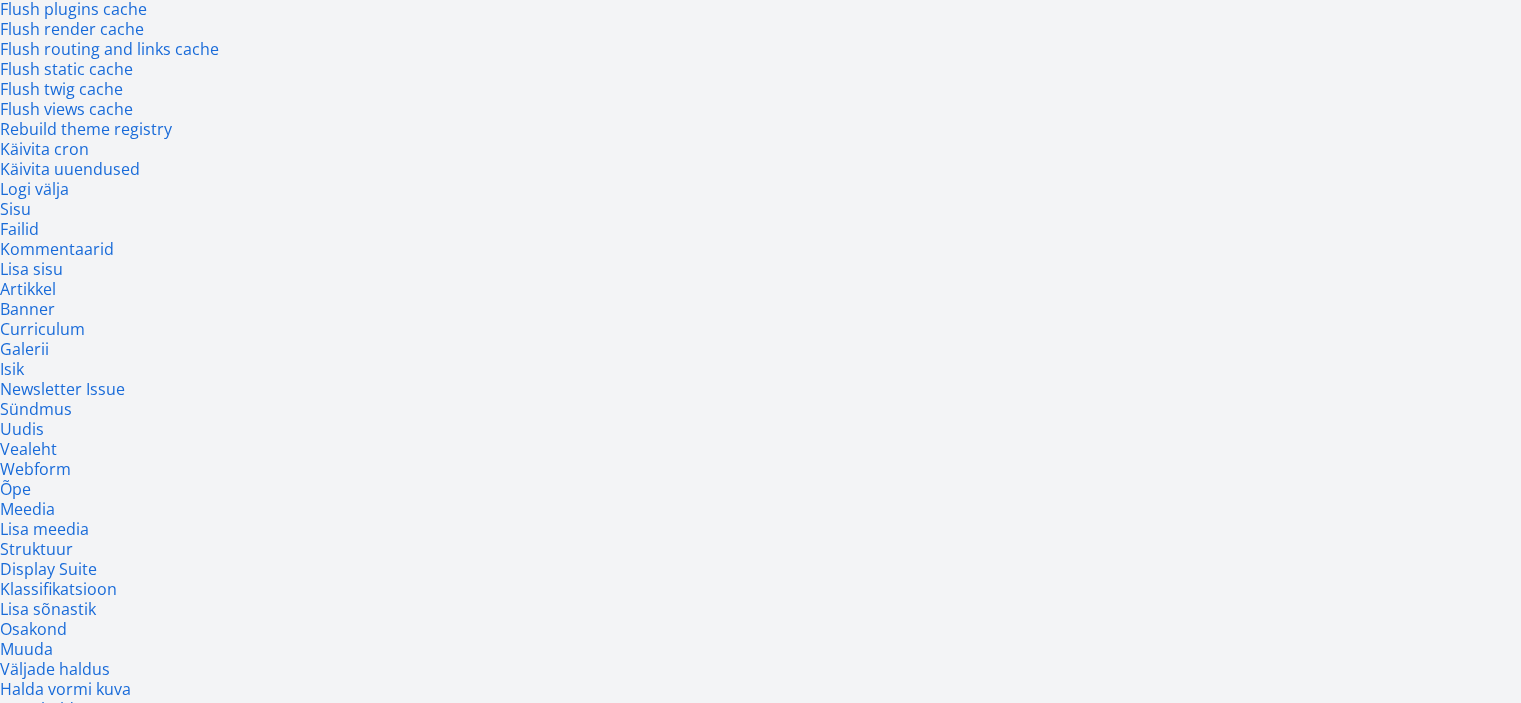 click on "Avatud Eelmine uudis seaded" at bounding box center [350, 7684] 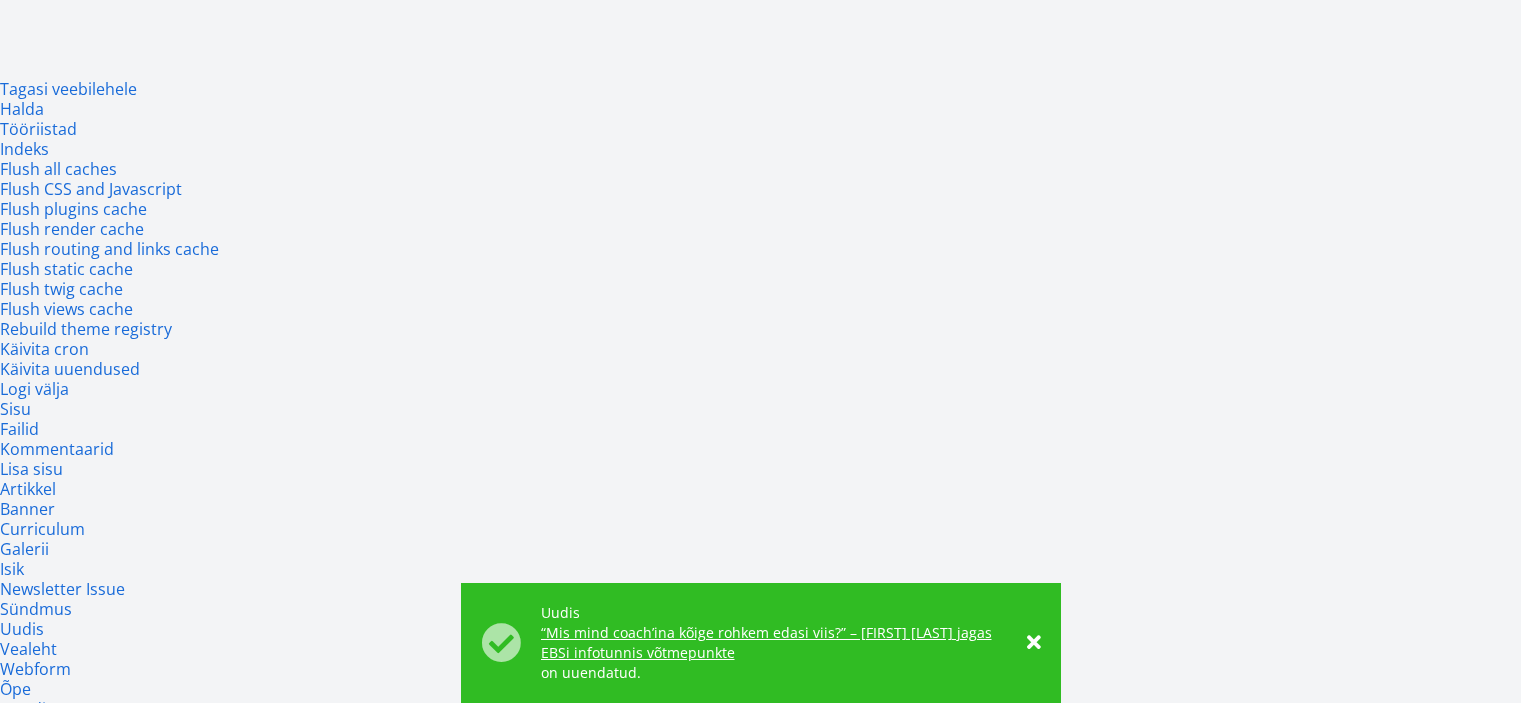 scroll, scrollTop: 0, scrollLeft: 0, axis: both 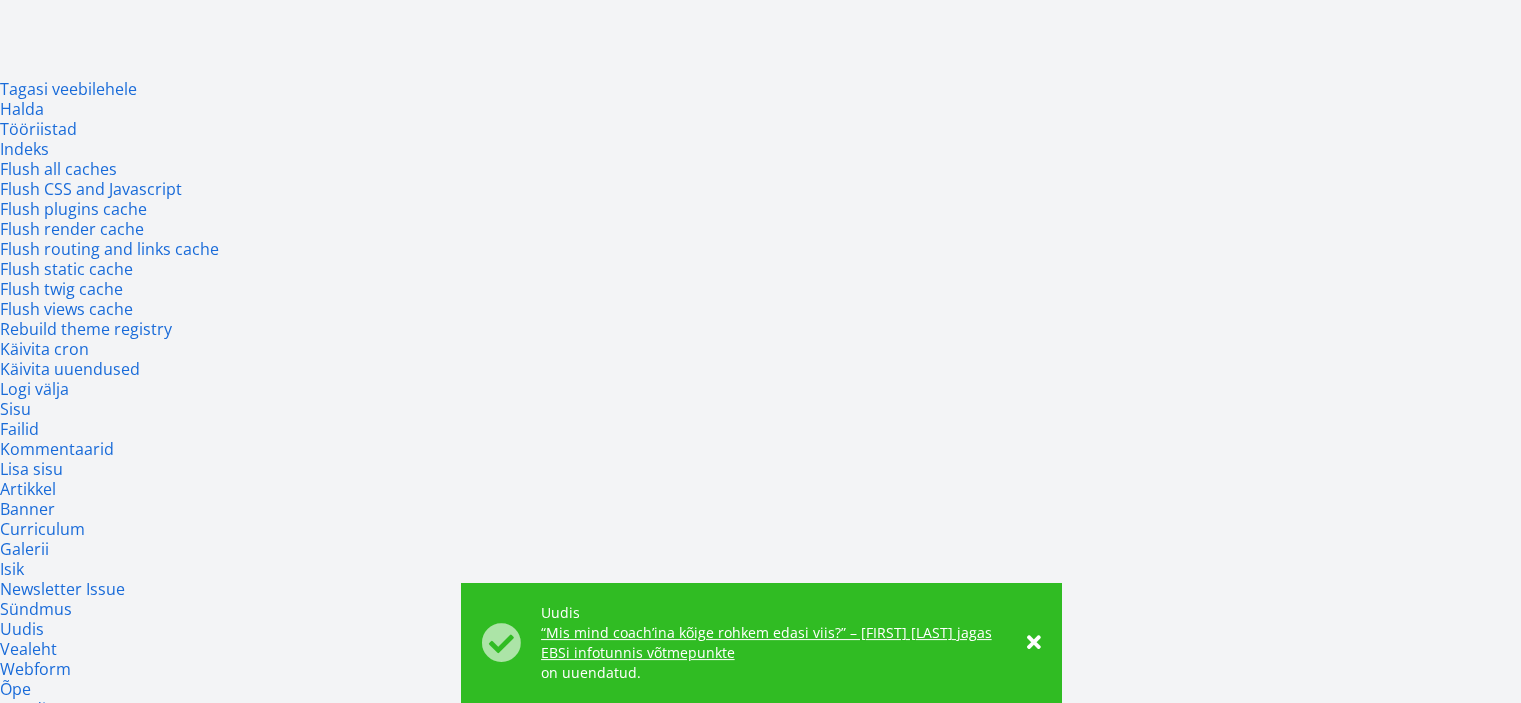 click at bounding box center [253, 7411] 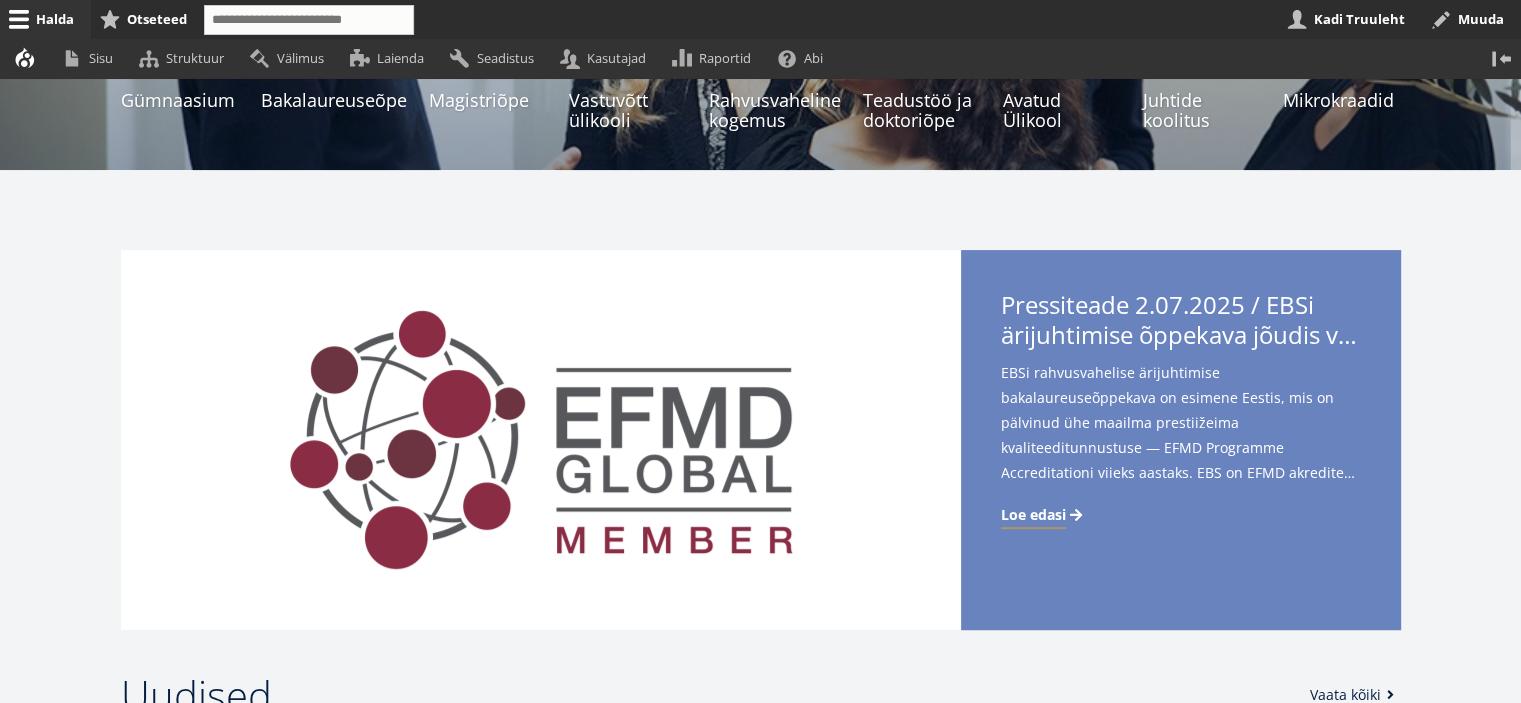 scroll, scrollTop: 500, scrollLeft: 0, axis: vertical 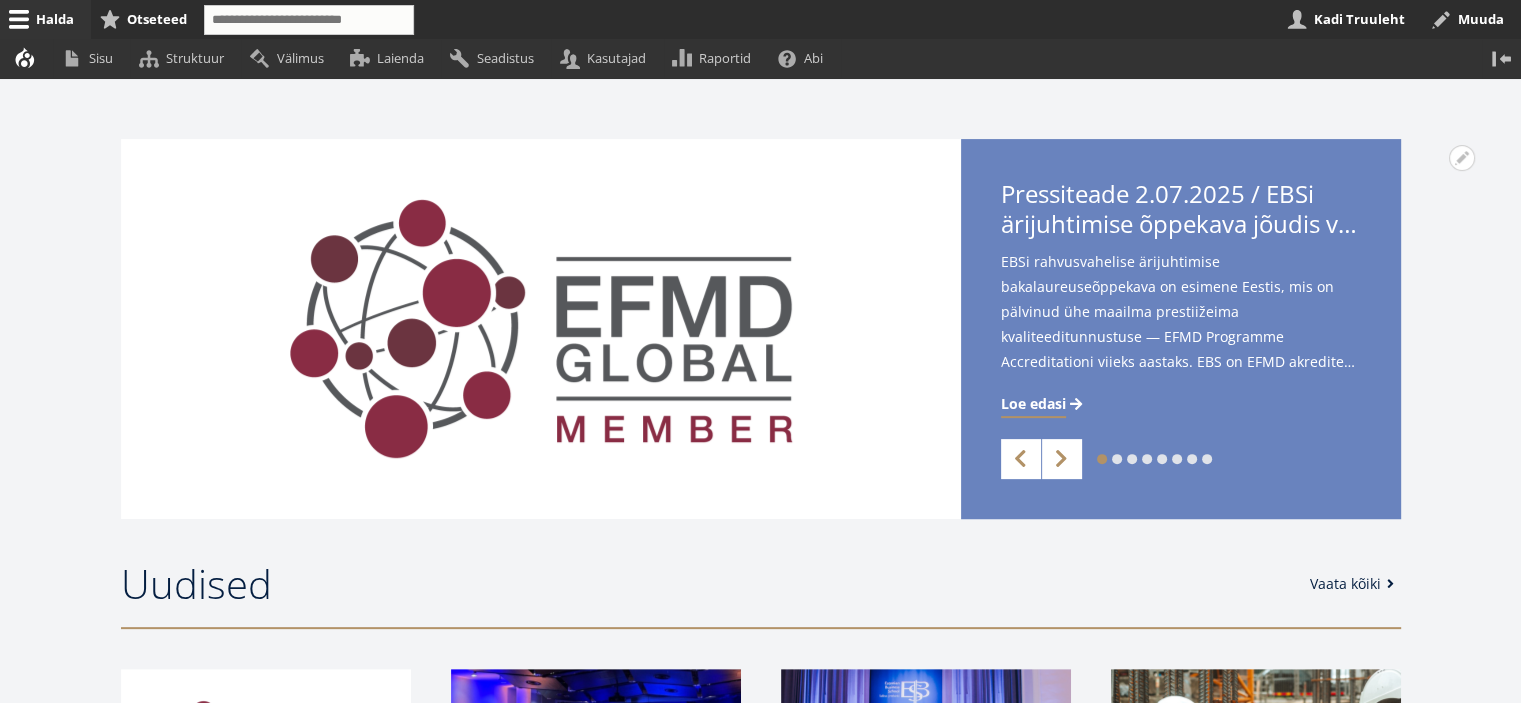 click on "5" at bounding box center [1102, 459] 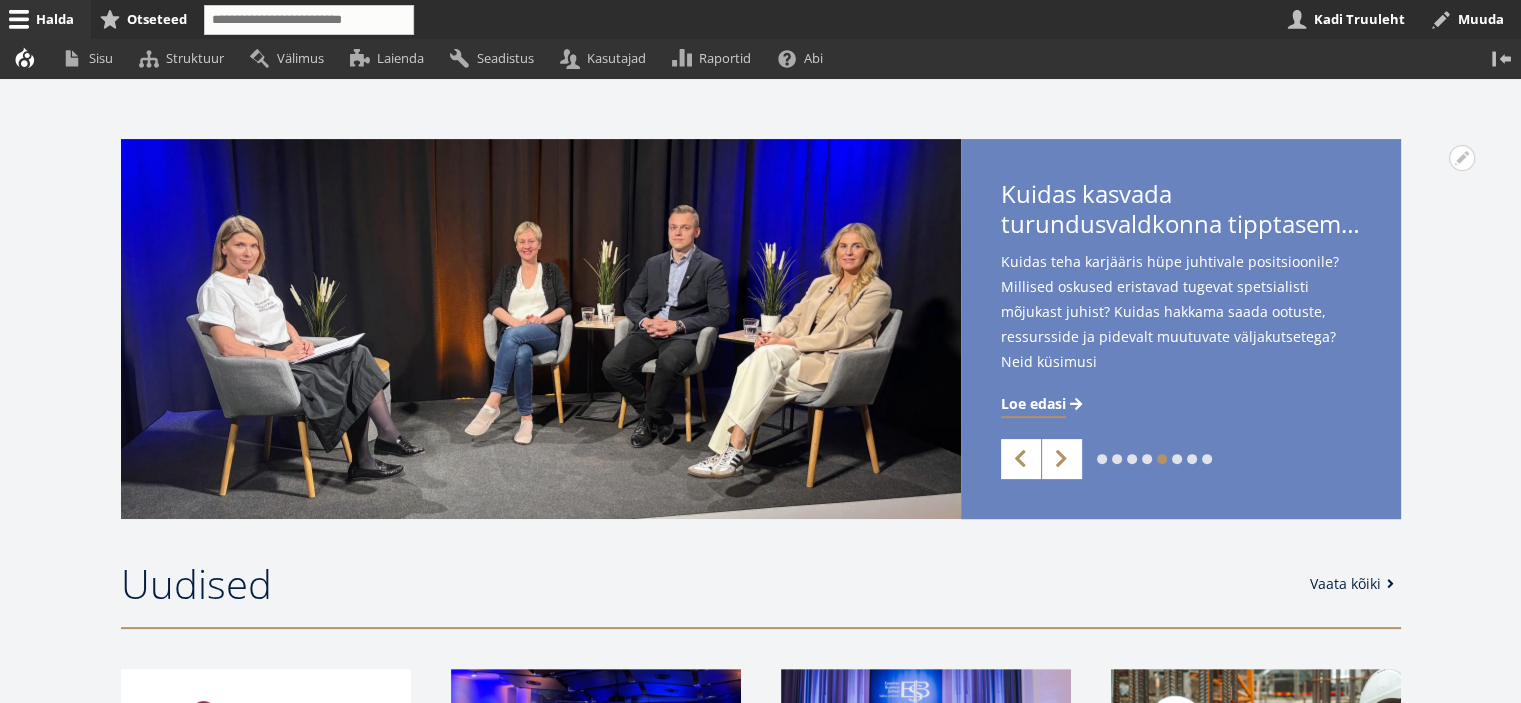 click on "6" at bounding box center [1102, 459] 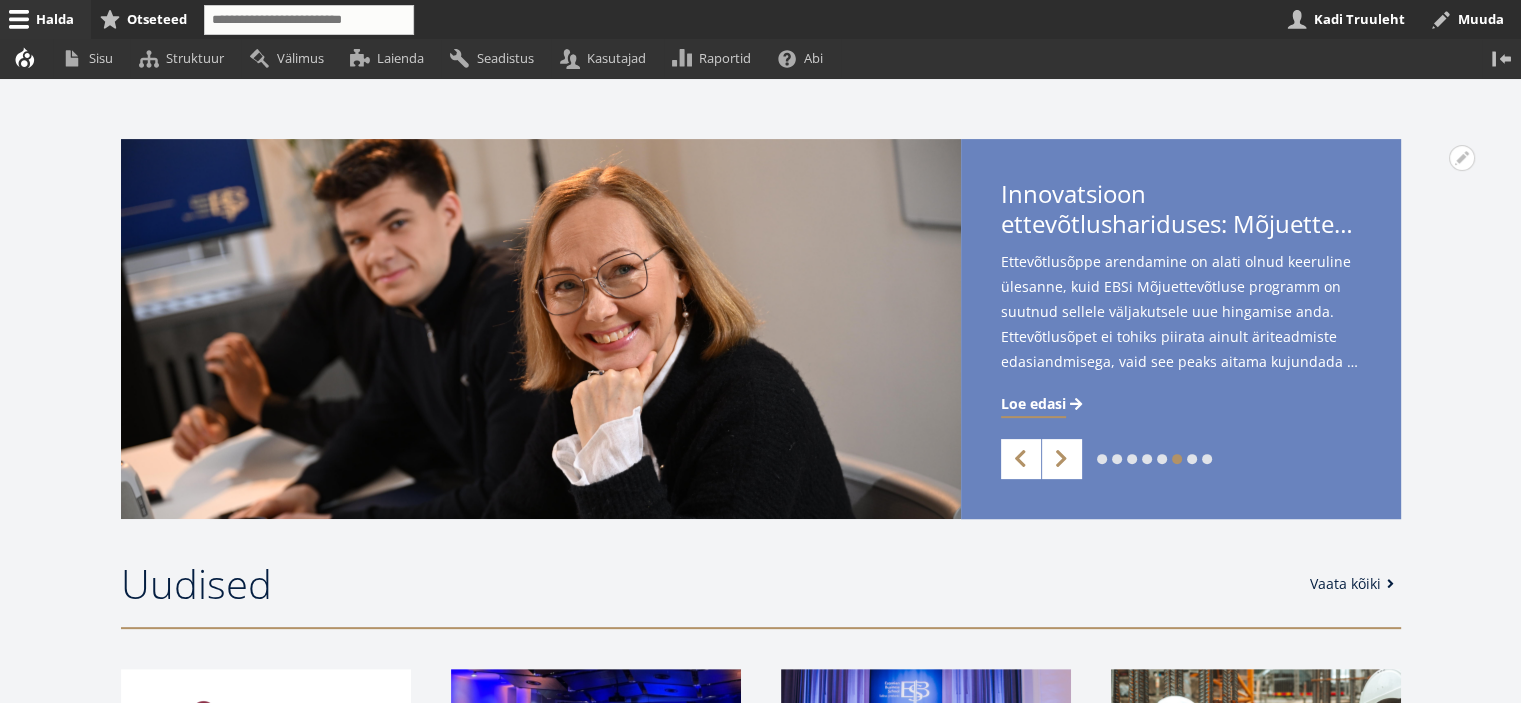 click on "7" at bounding box center [1102, 459] 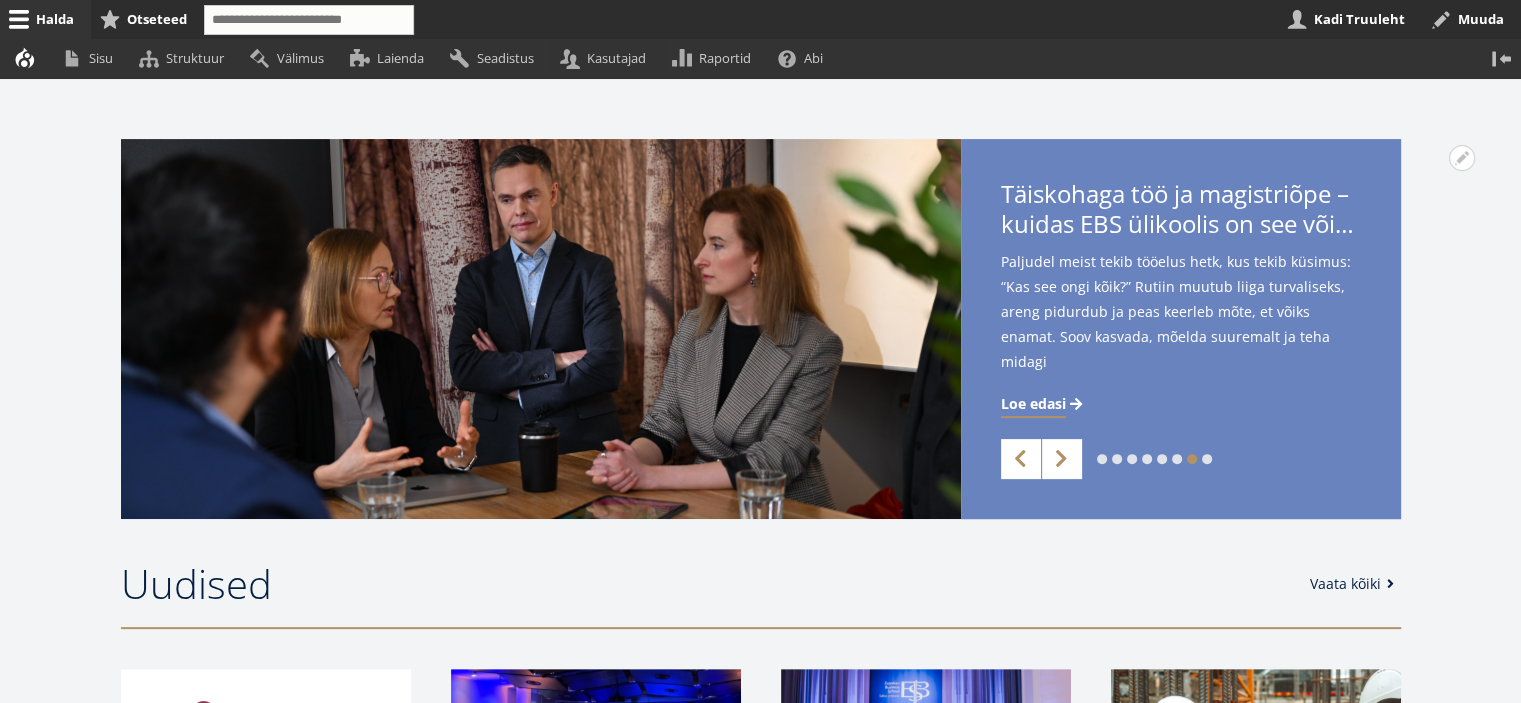 click on "8" at bounding box center [1102, 459] 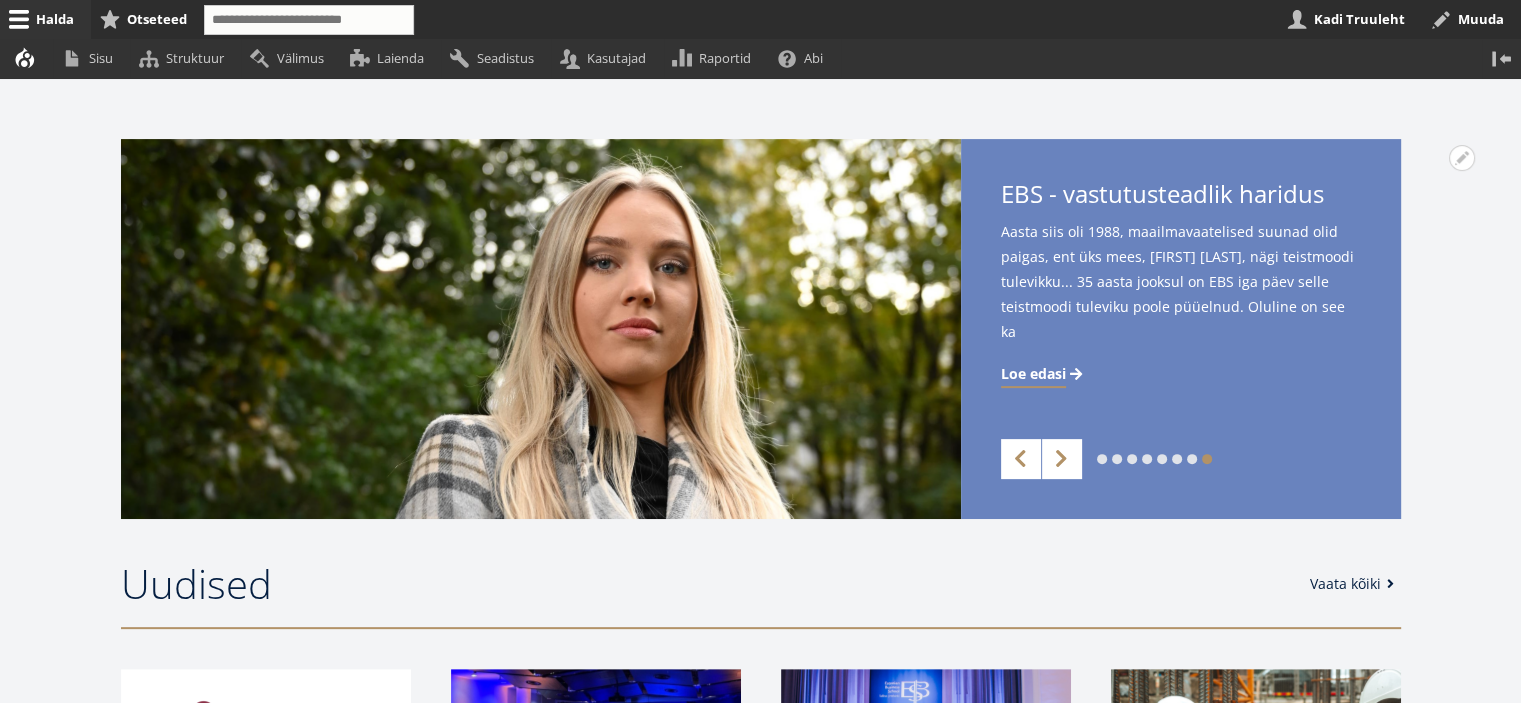 click on "2" at bounding box center (1102, 459) 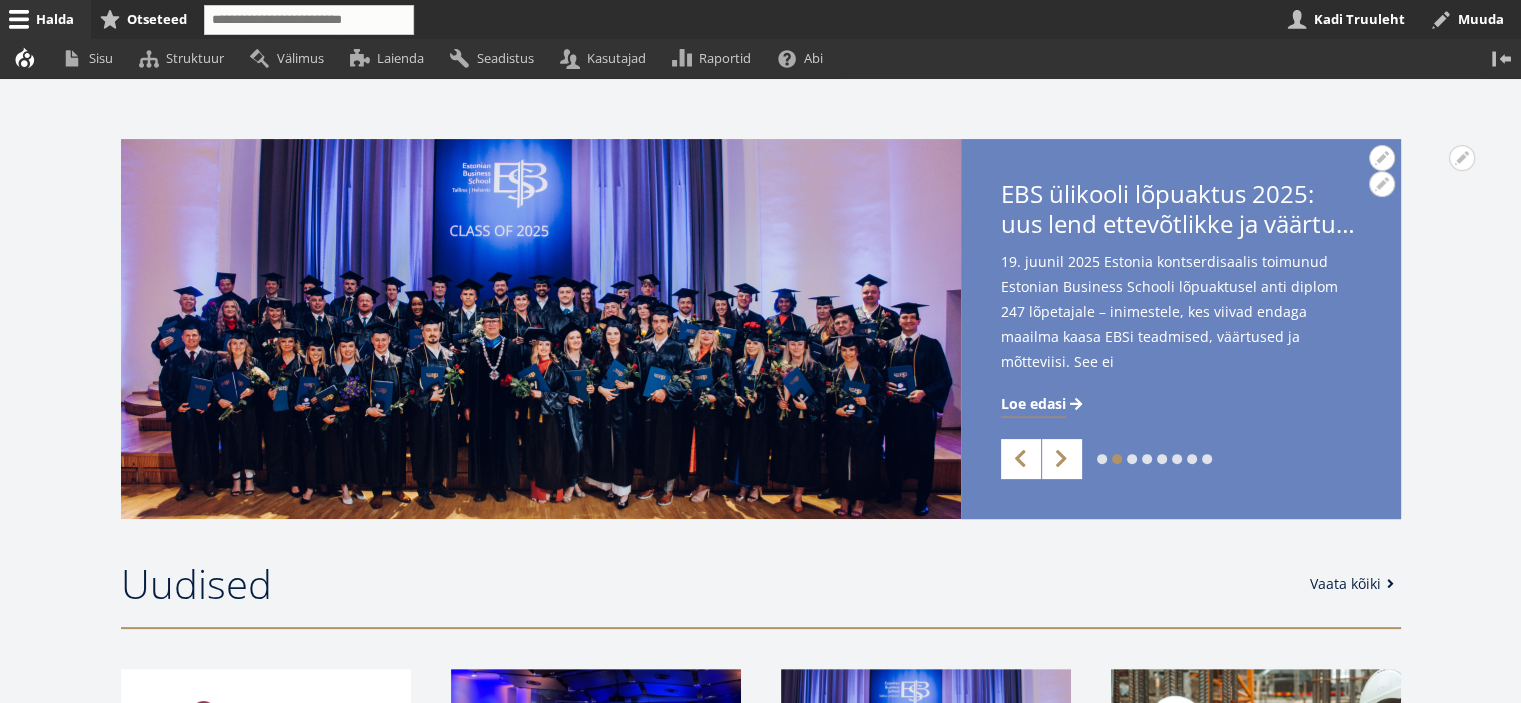 click on "Loe edasi" at bounding box center [1033, 404] 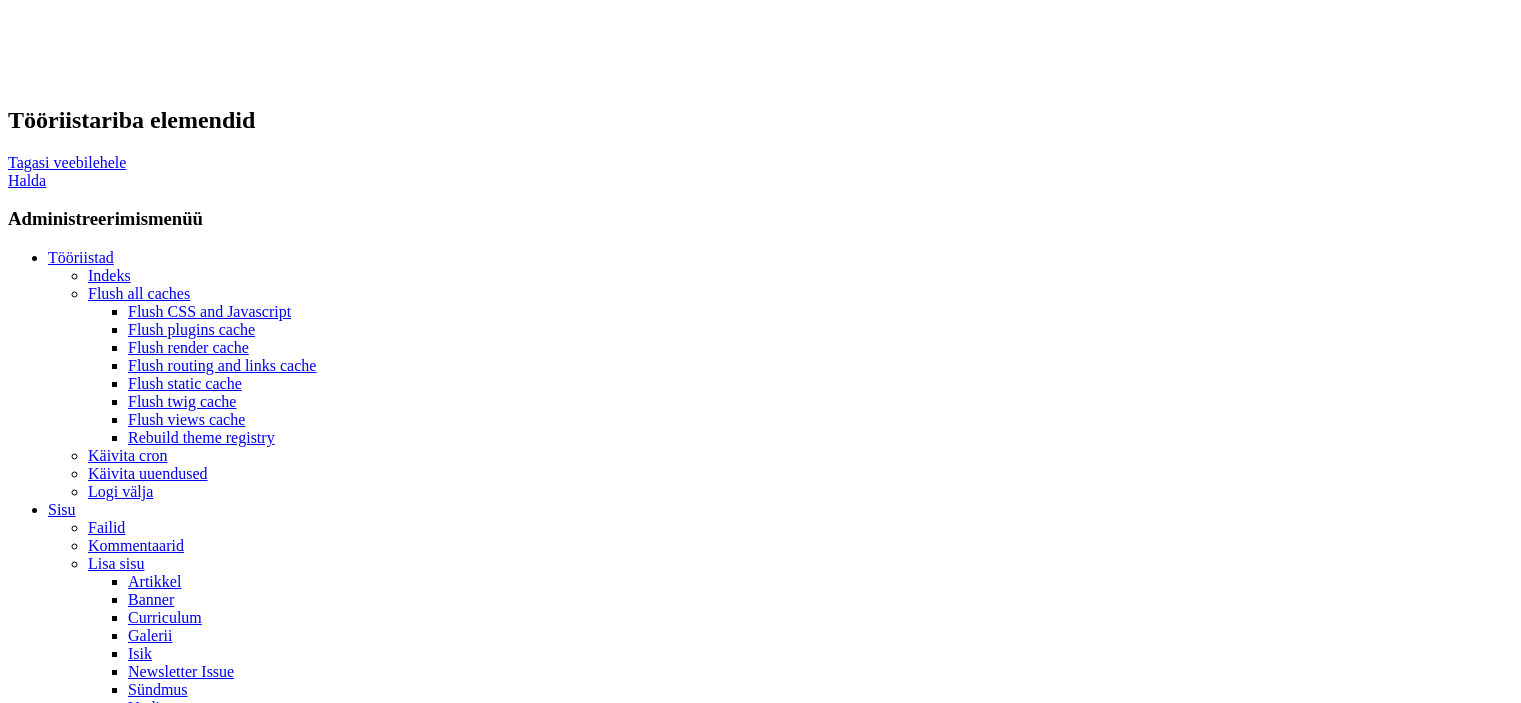 scroll, scrollTop: 0, scrollLeft: 0, axis: both 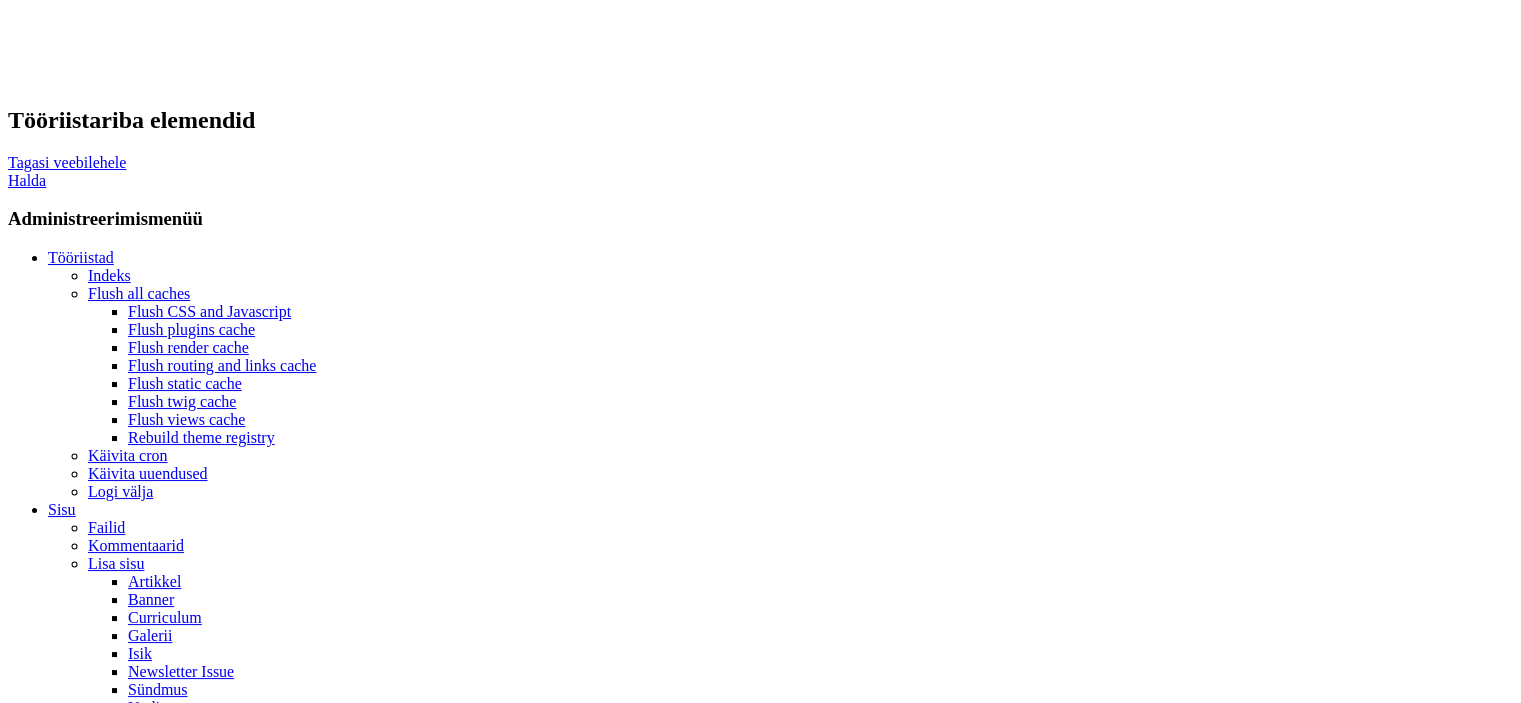 click on "Avatud Eelmine uudis seaded" at bounding box center (104, 9275) 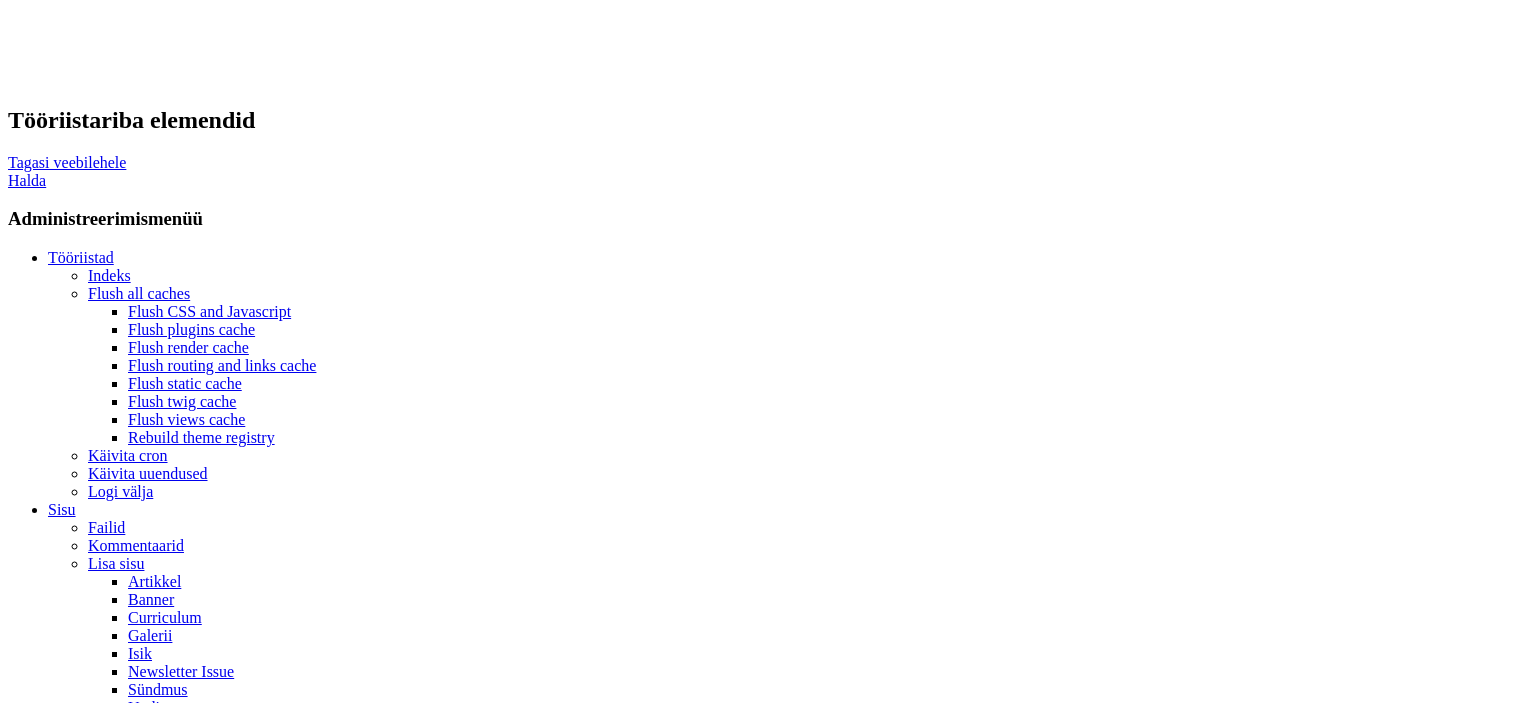 scroll, scrollTop: 0, scrollLeft: 0, axis: both 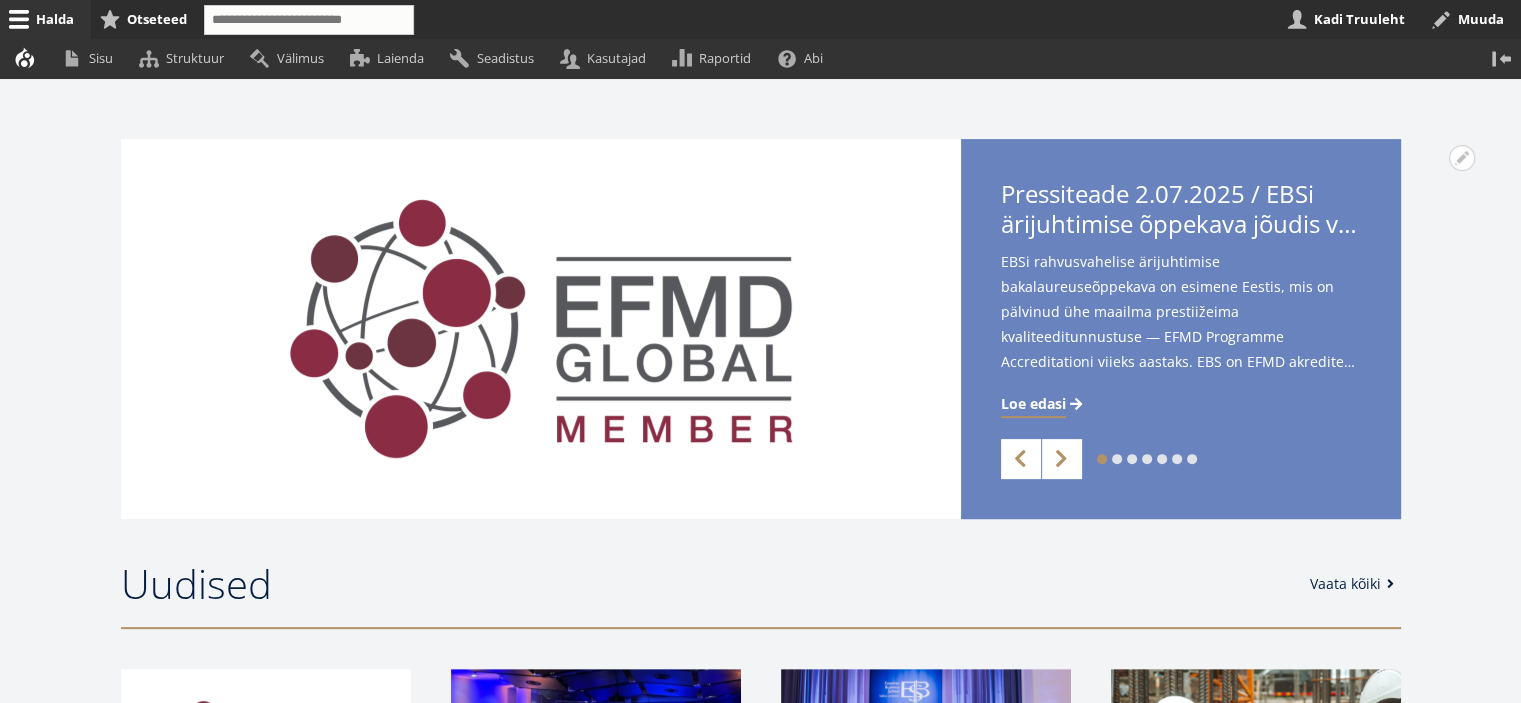 click on "2" at bounding box center (1102, 459) 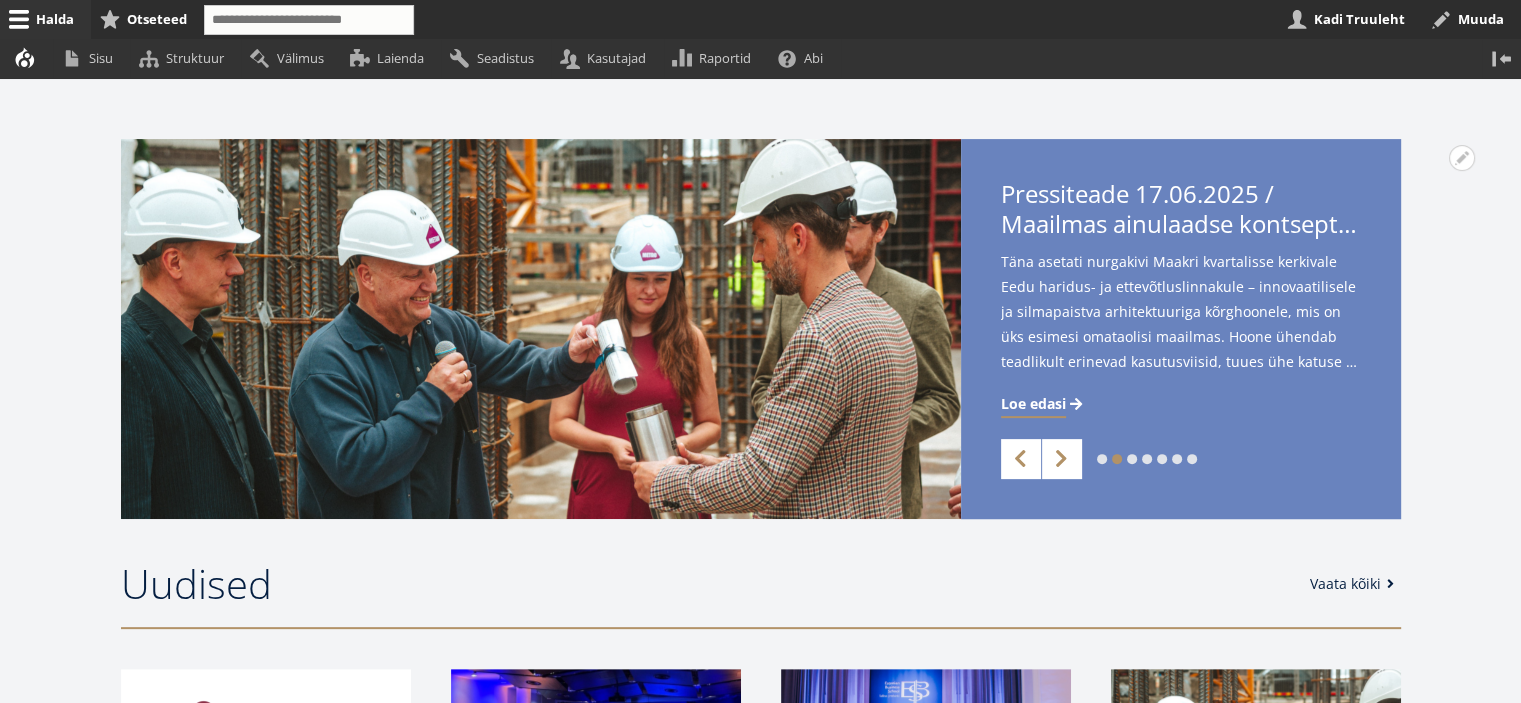 click on "3" at bounding box center [1102, 459] 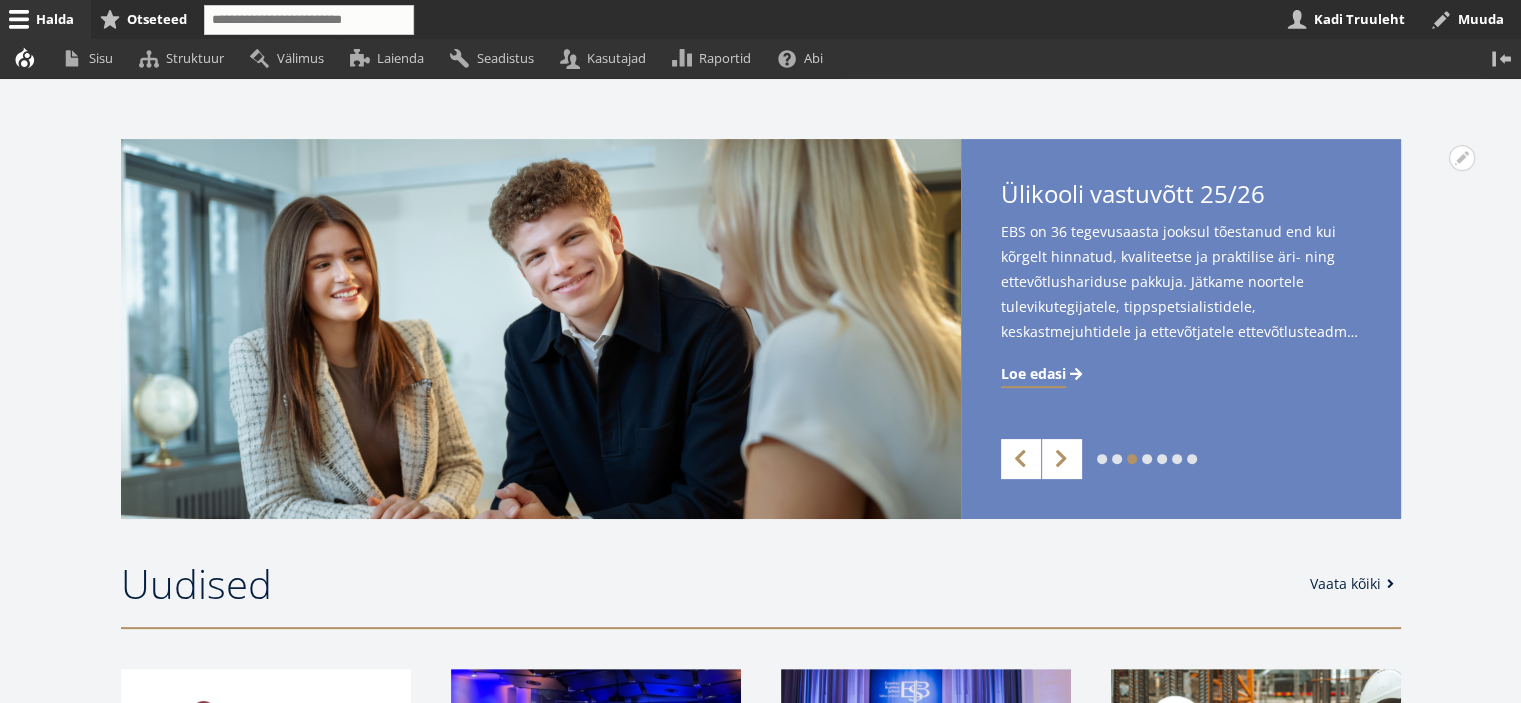 click on "4" at bounding box center [1102, 459] 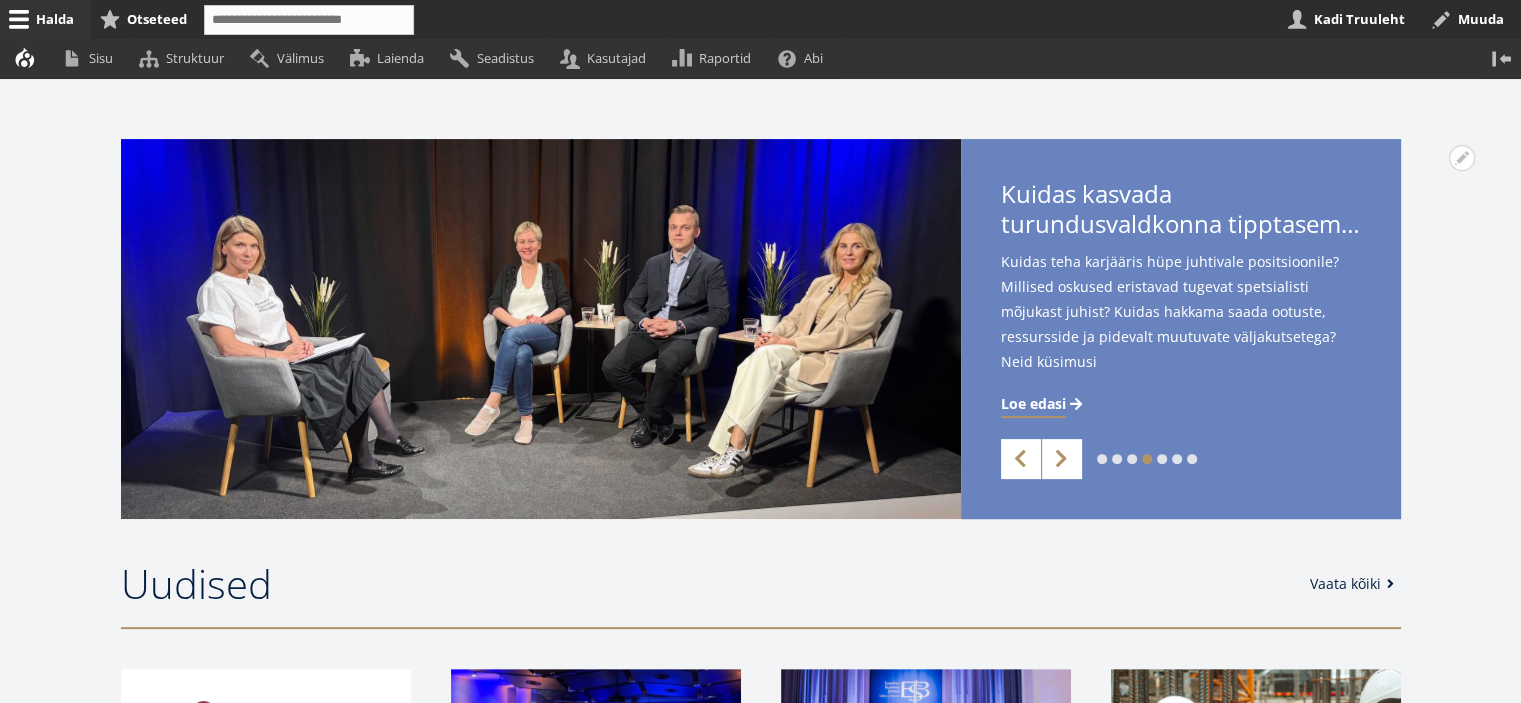click on "5" at bounding box center [1102, 459] 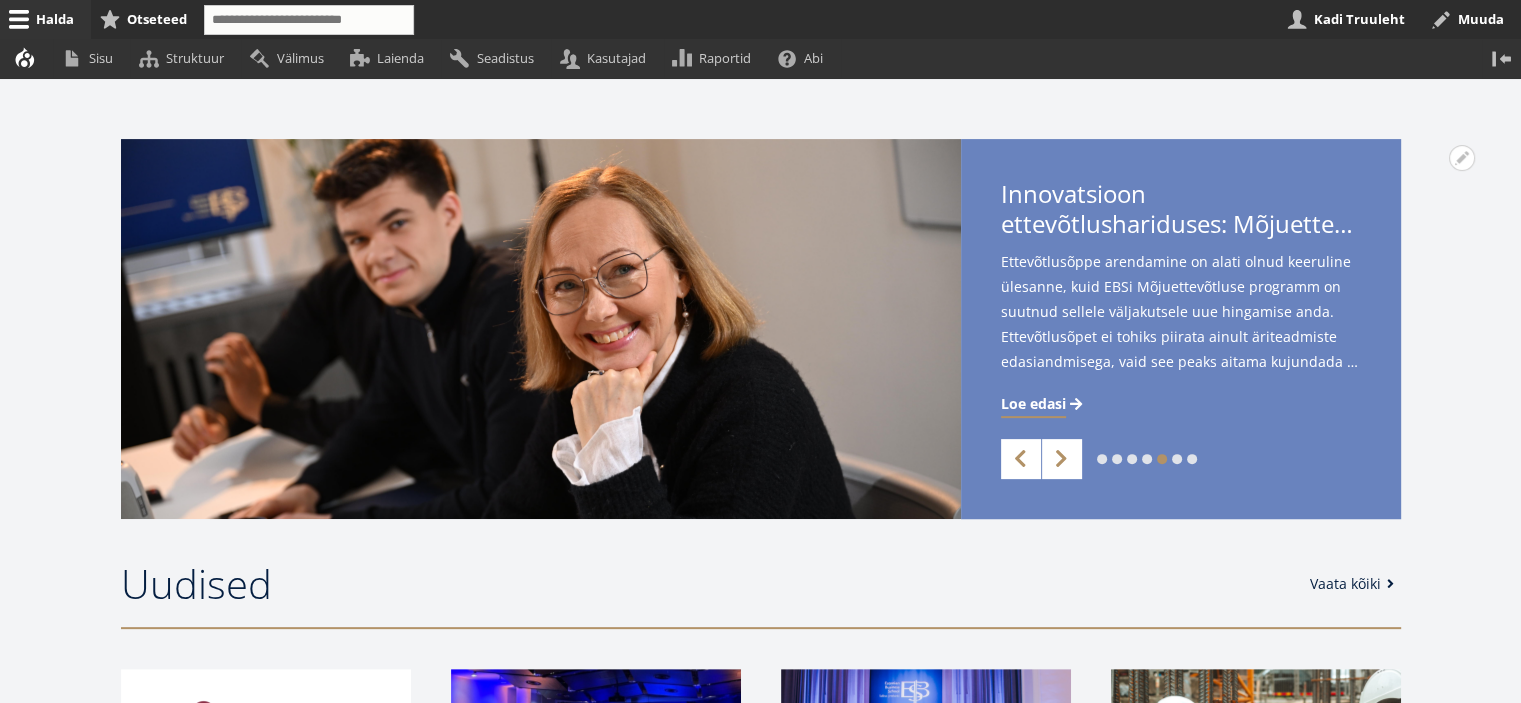 click on "6" at bounding box center [1102, 459] 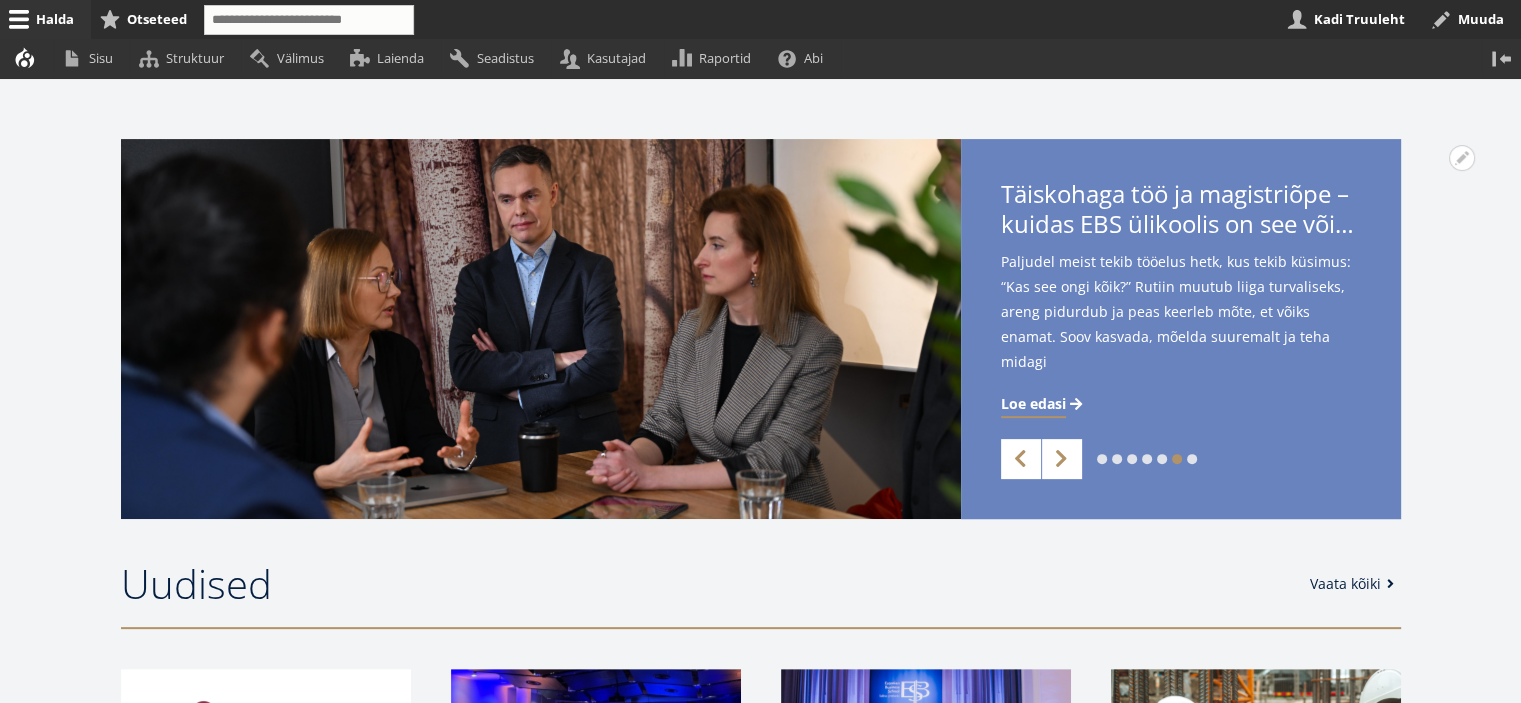 click on "7" at bounding box center (1102, 459) 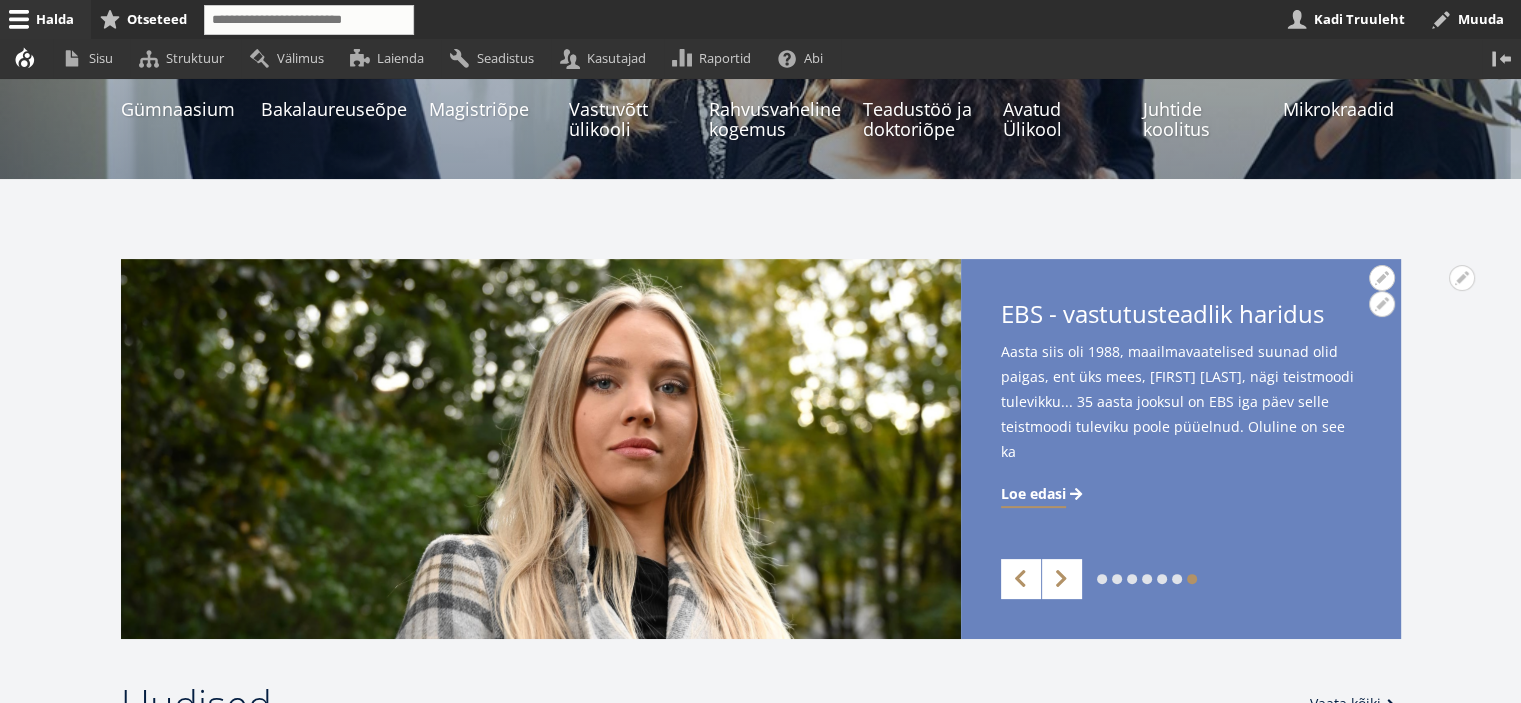 scroll, scrollTop: 0, scrollLeft: 0, axis: both 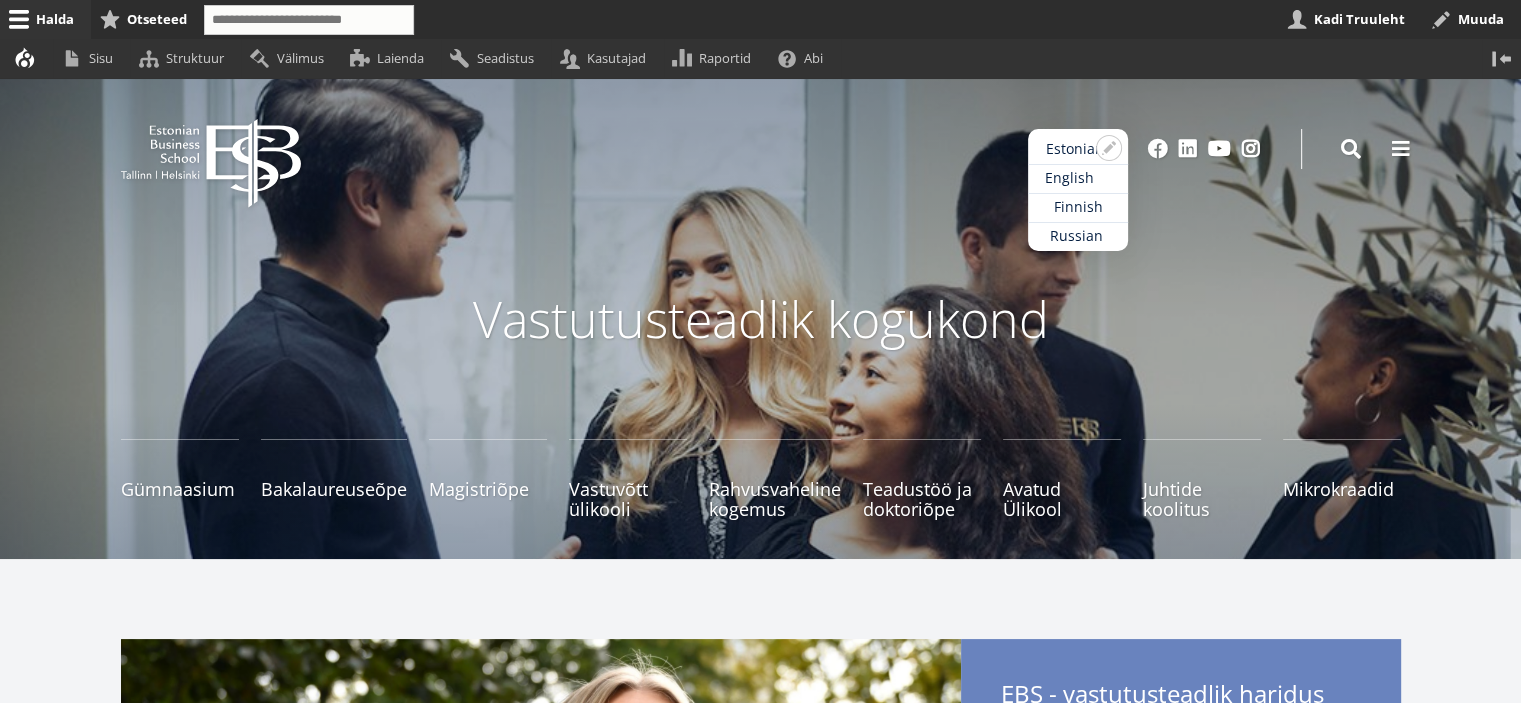 click on "English" at bounding box center [1078, 178] 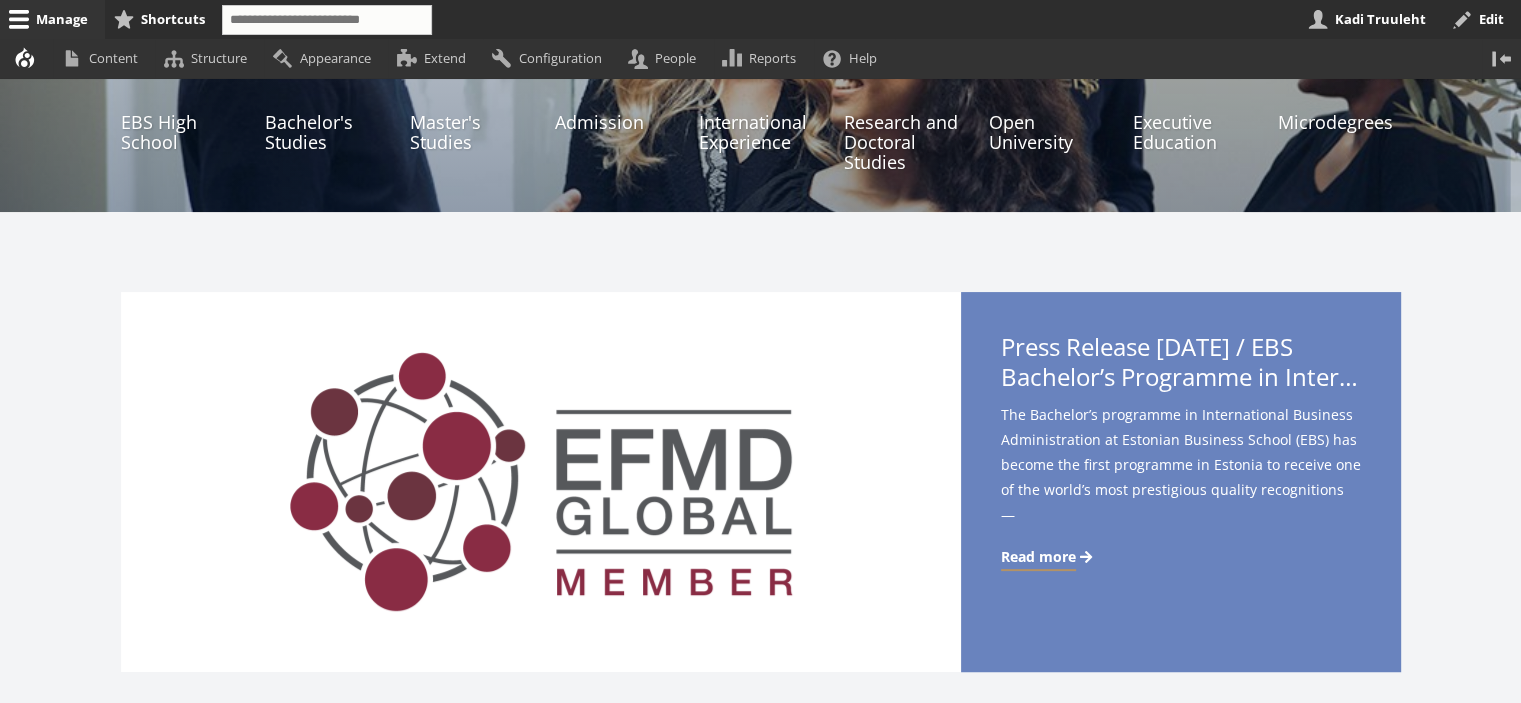 scroll, scrollTop: 0, scrollLeft: 0, axis: both 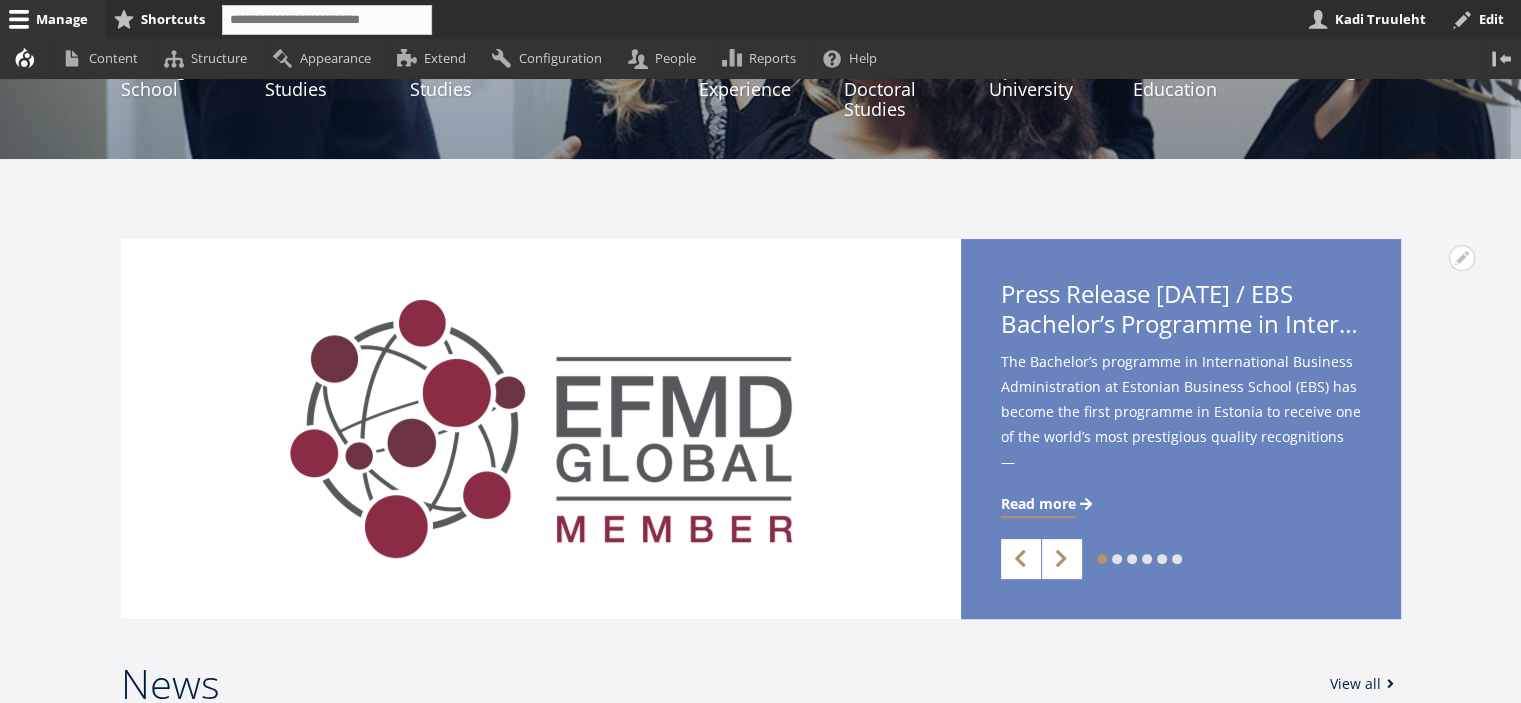 click on "2" at bounding box center [1102, 559] 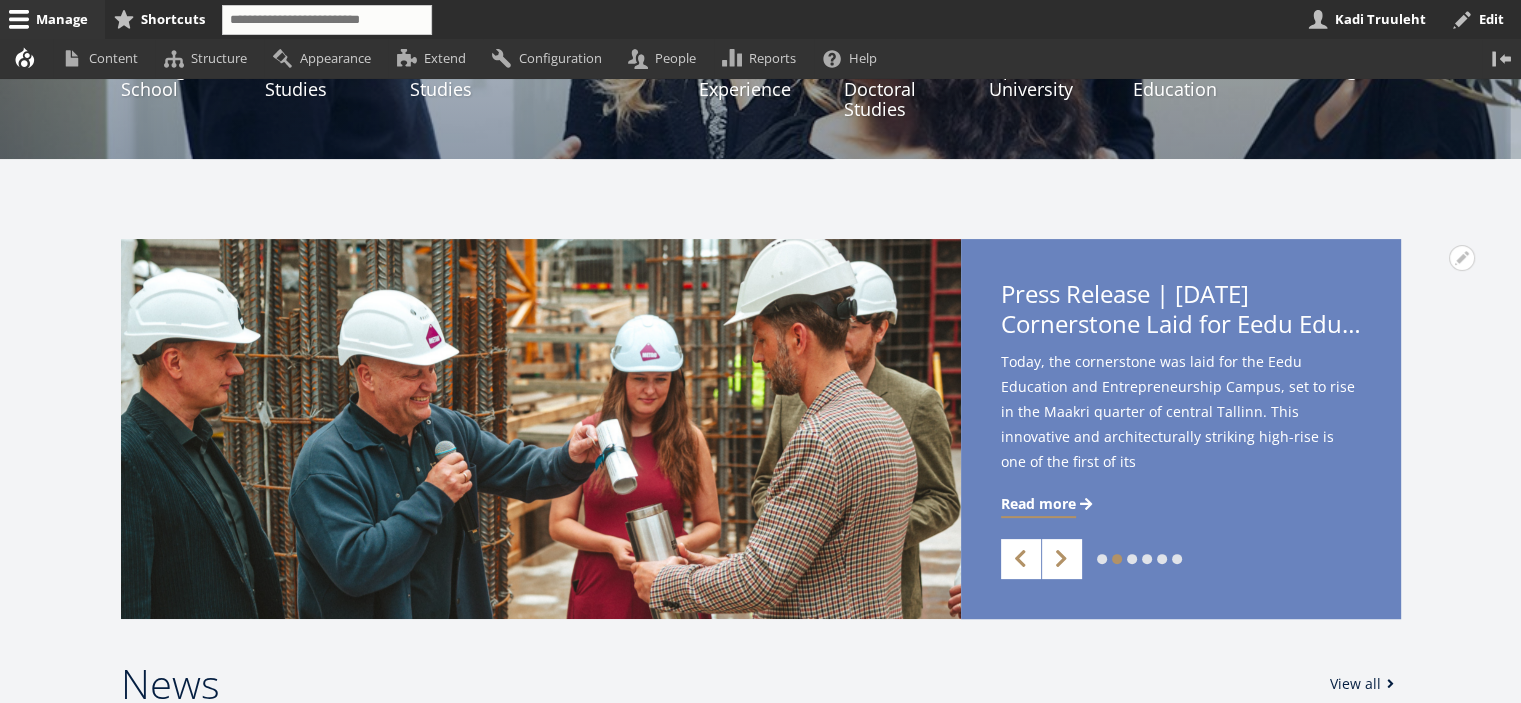 click on "3" at bounding box center [1102, 559] 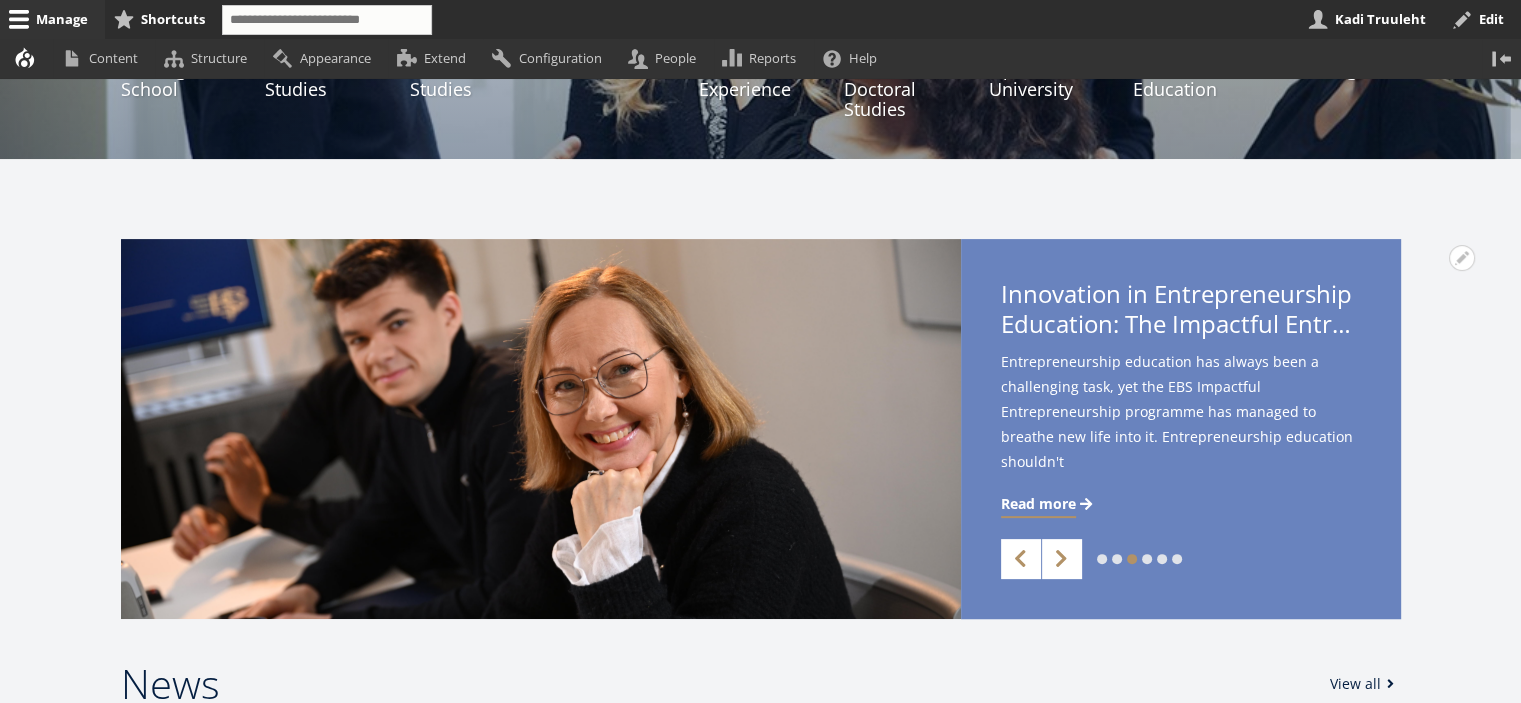 click on "4" at bounding box center (1102, 559) 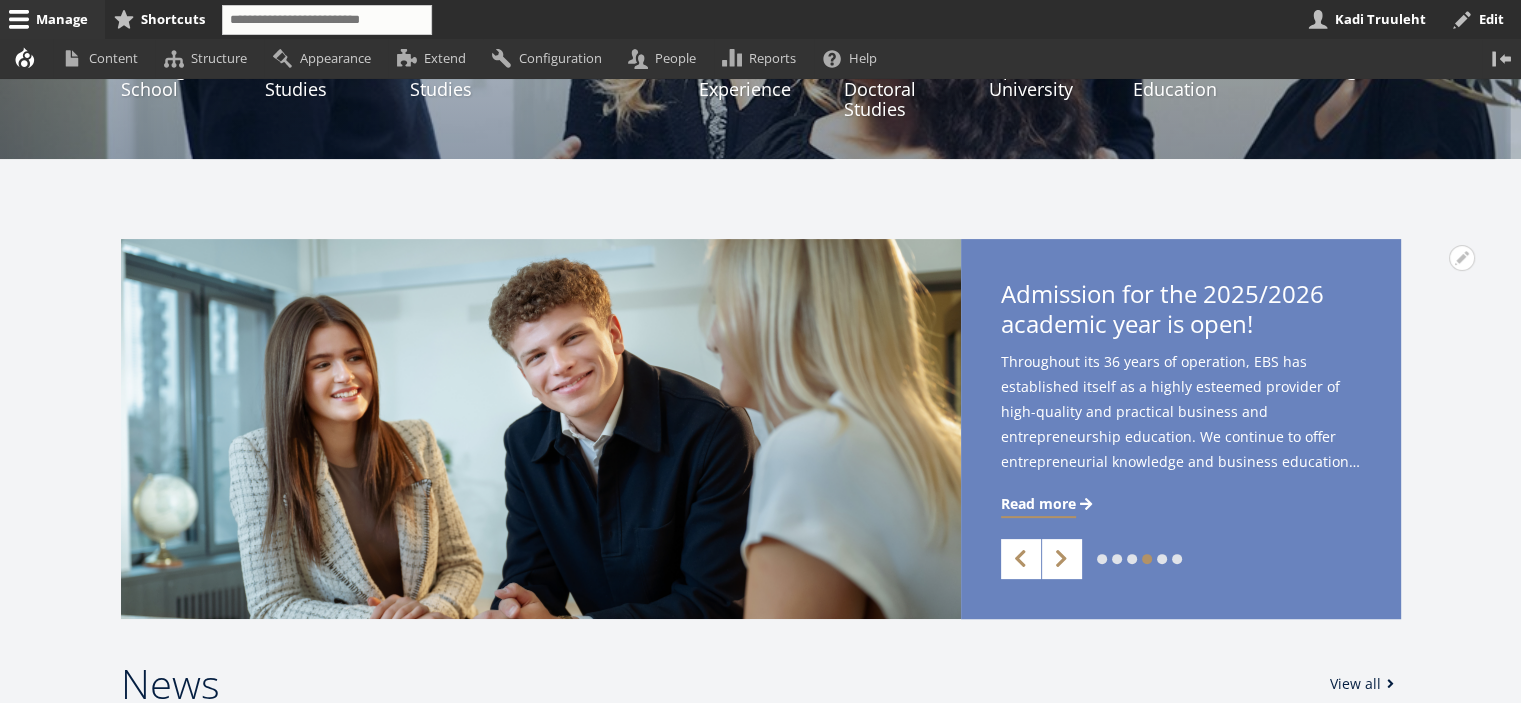 click on "5" at bounding box center (1102, 559) 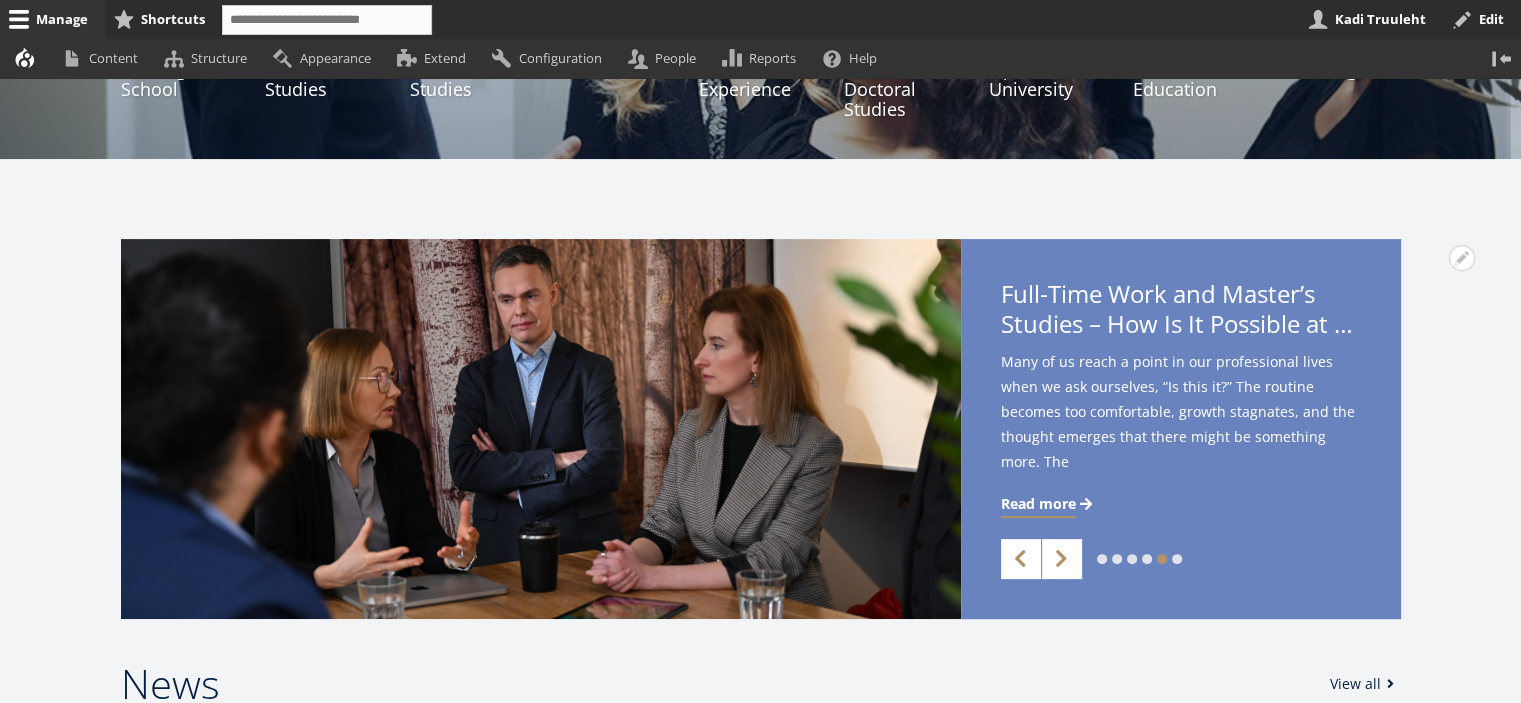 click on "6" at bounding box center [1102, 559] 